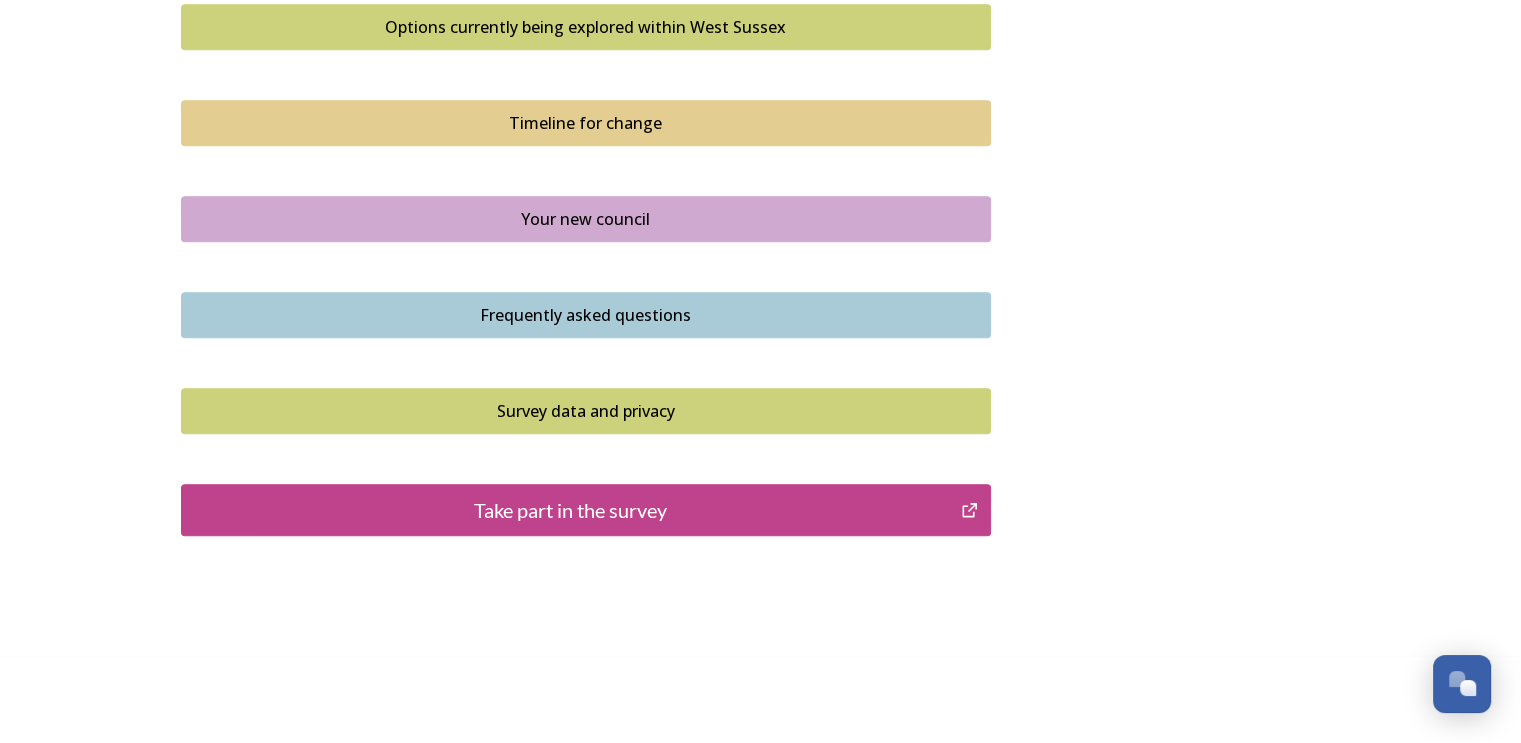 scroll, scrollTop: 1400, scrollLeft: 0, axis: vertical 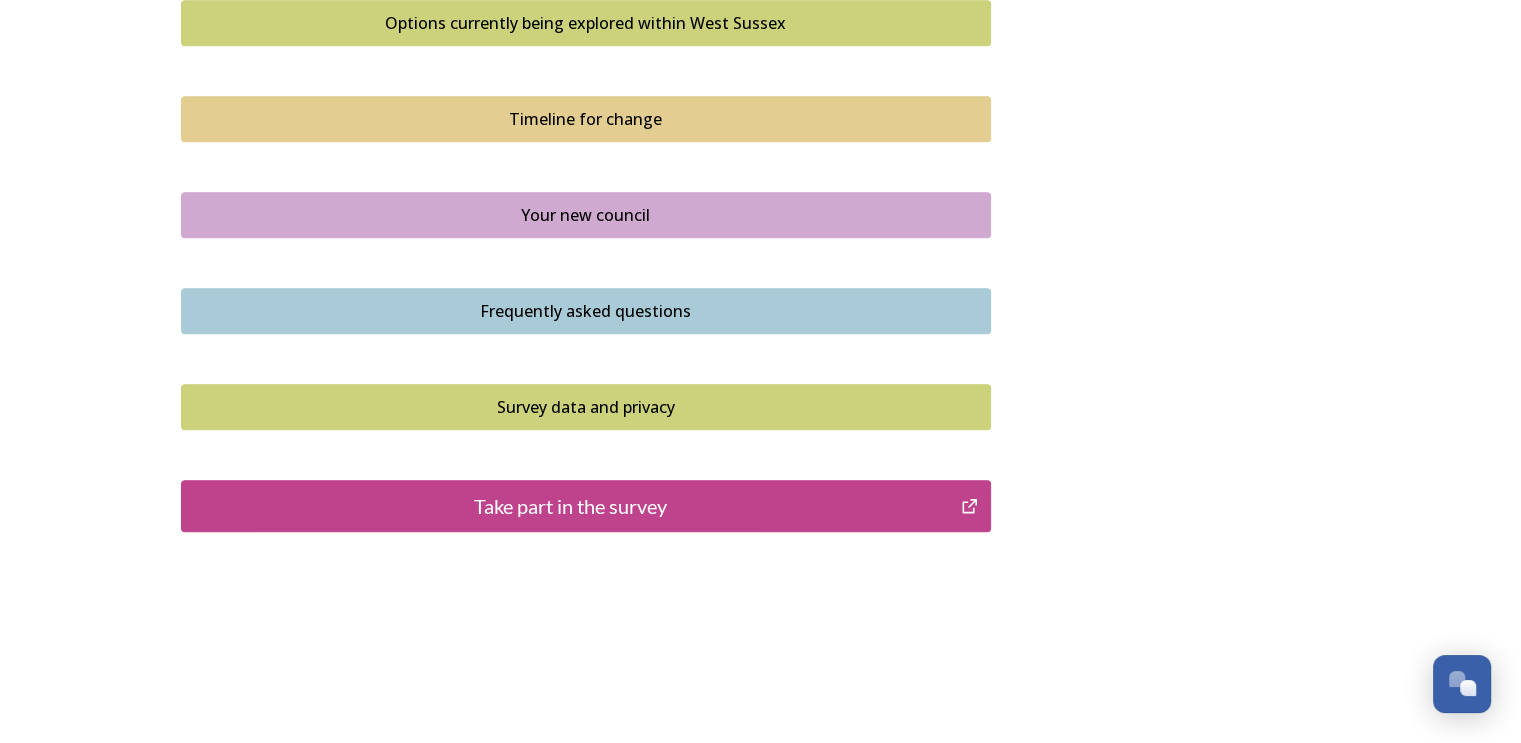 click on "Take part in the survey" at bounding box center [571, 506] 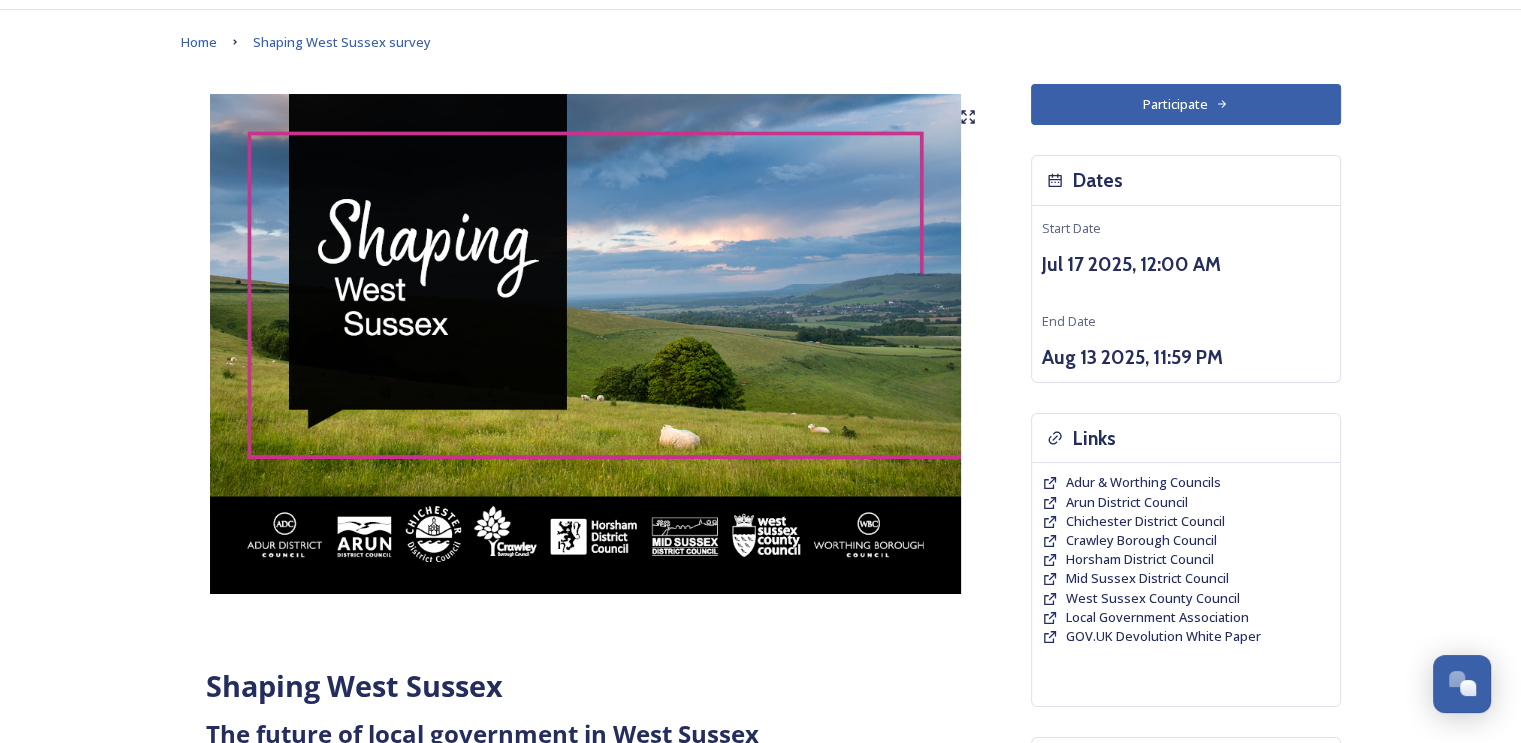 scroll, scrollTop: 0, scrollLeft: 0, axis: both 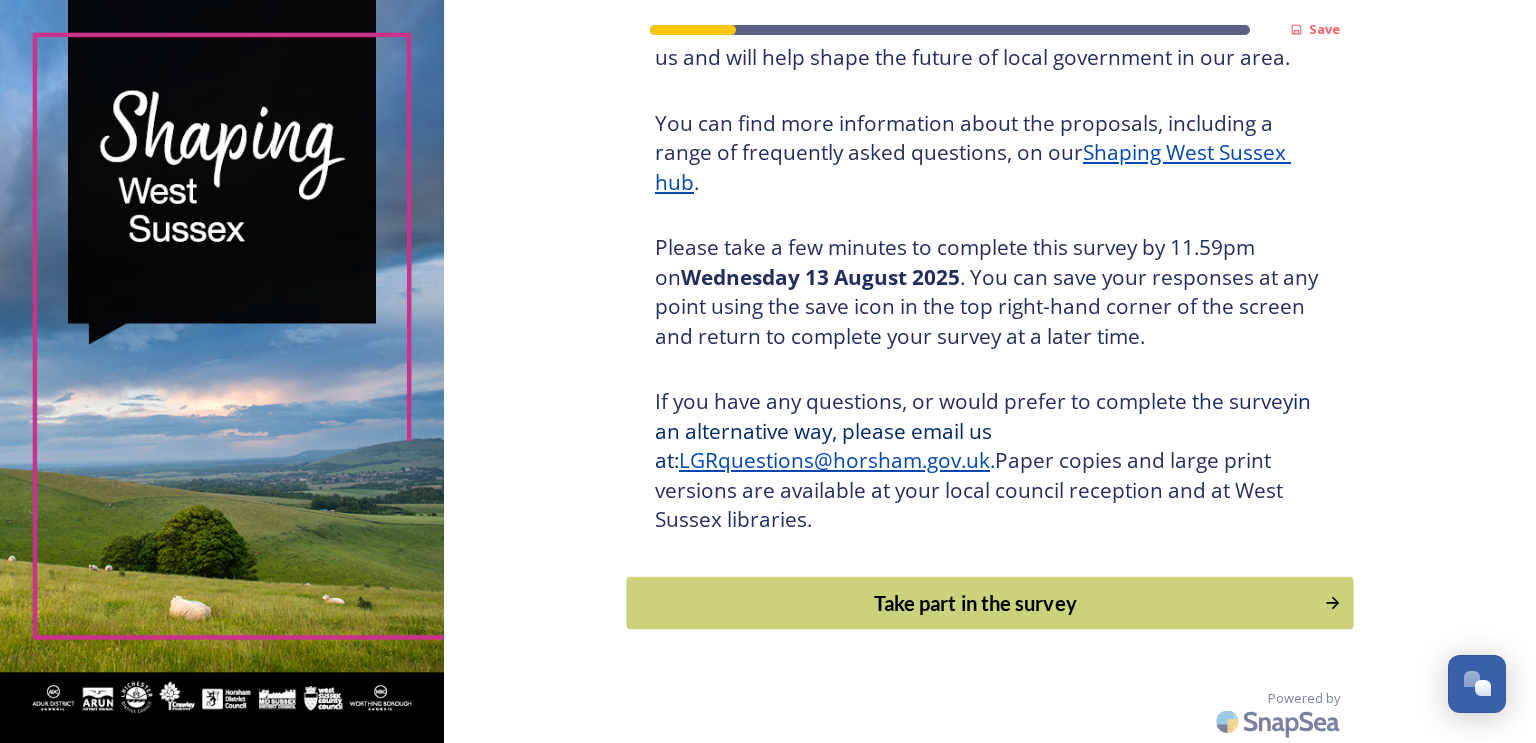 click on "Take part in the survey" at bounding box center [975, 603] 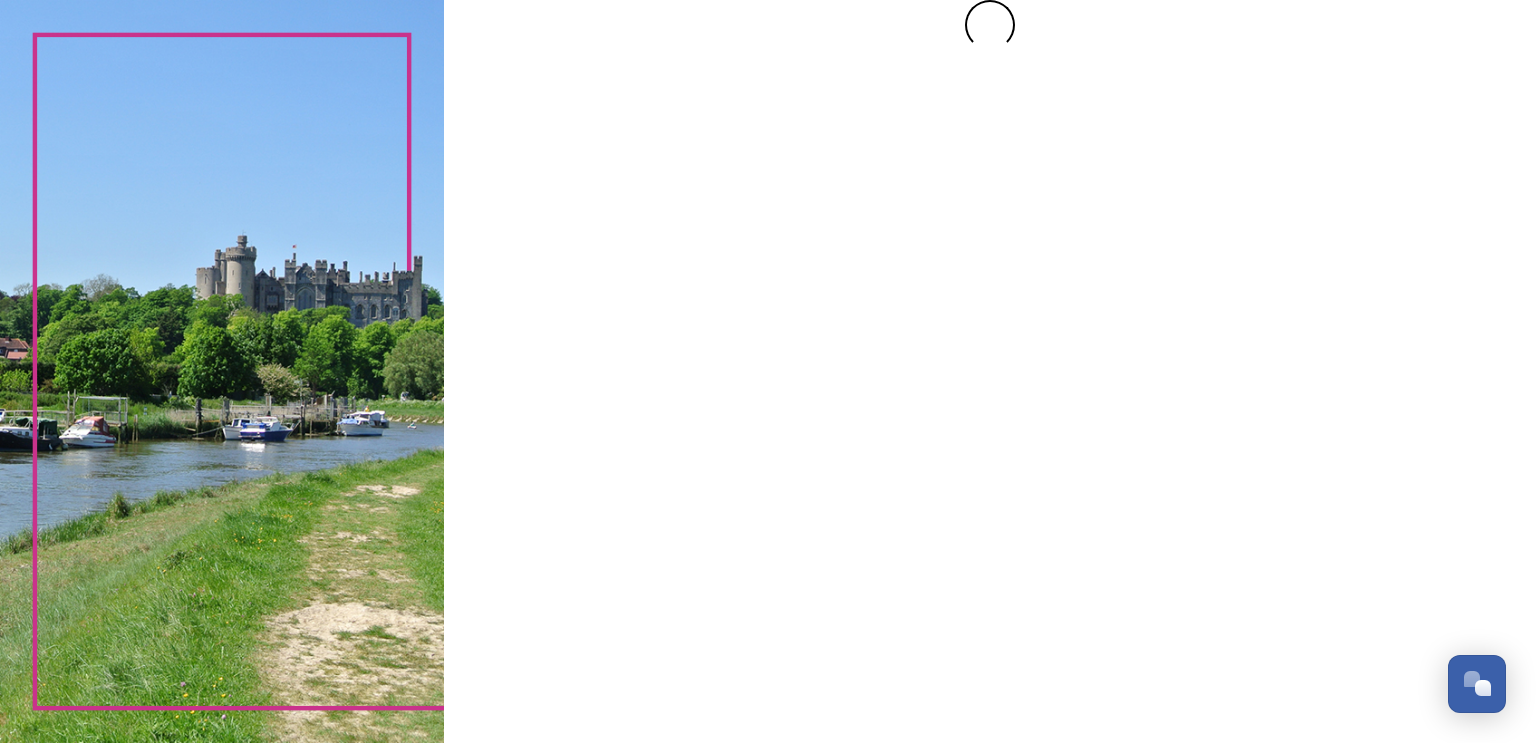 scroll, scrollTop: 0, scrollLeft: 0, axis: both 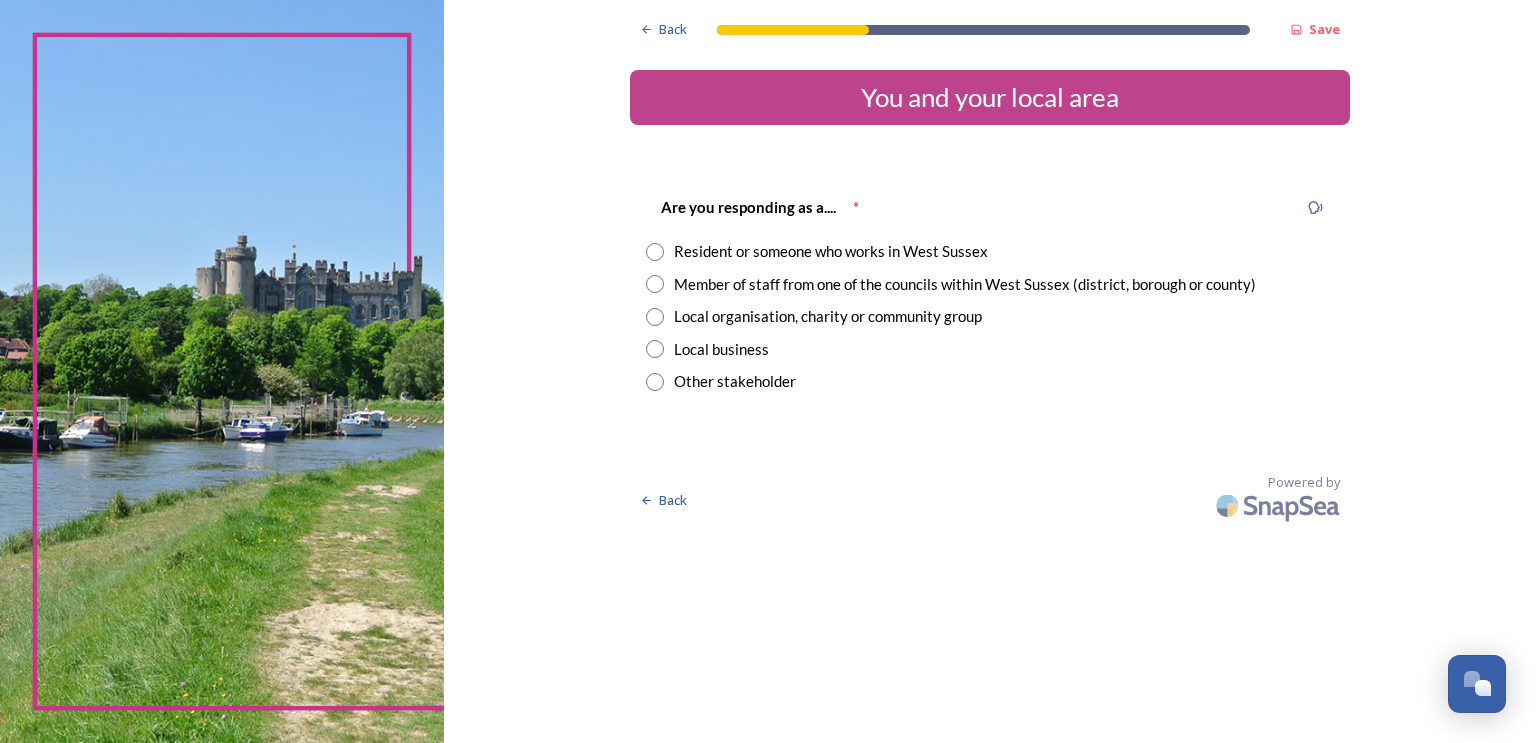 click at bounding box center [655, 284] 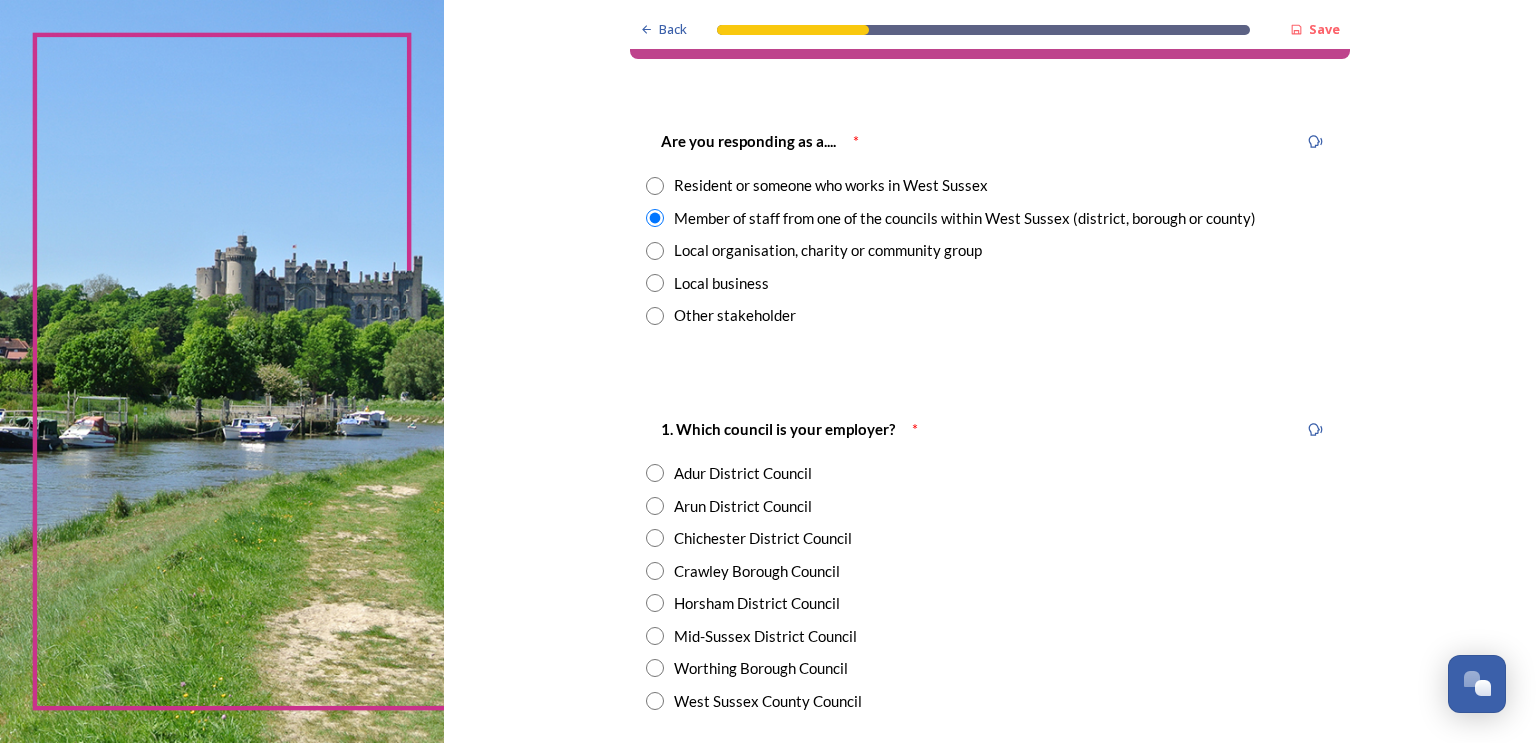 scroll, scrollTop: 200, scrollLeft: 0, axis: vertical 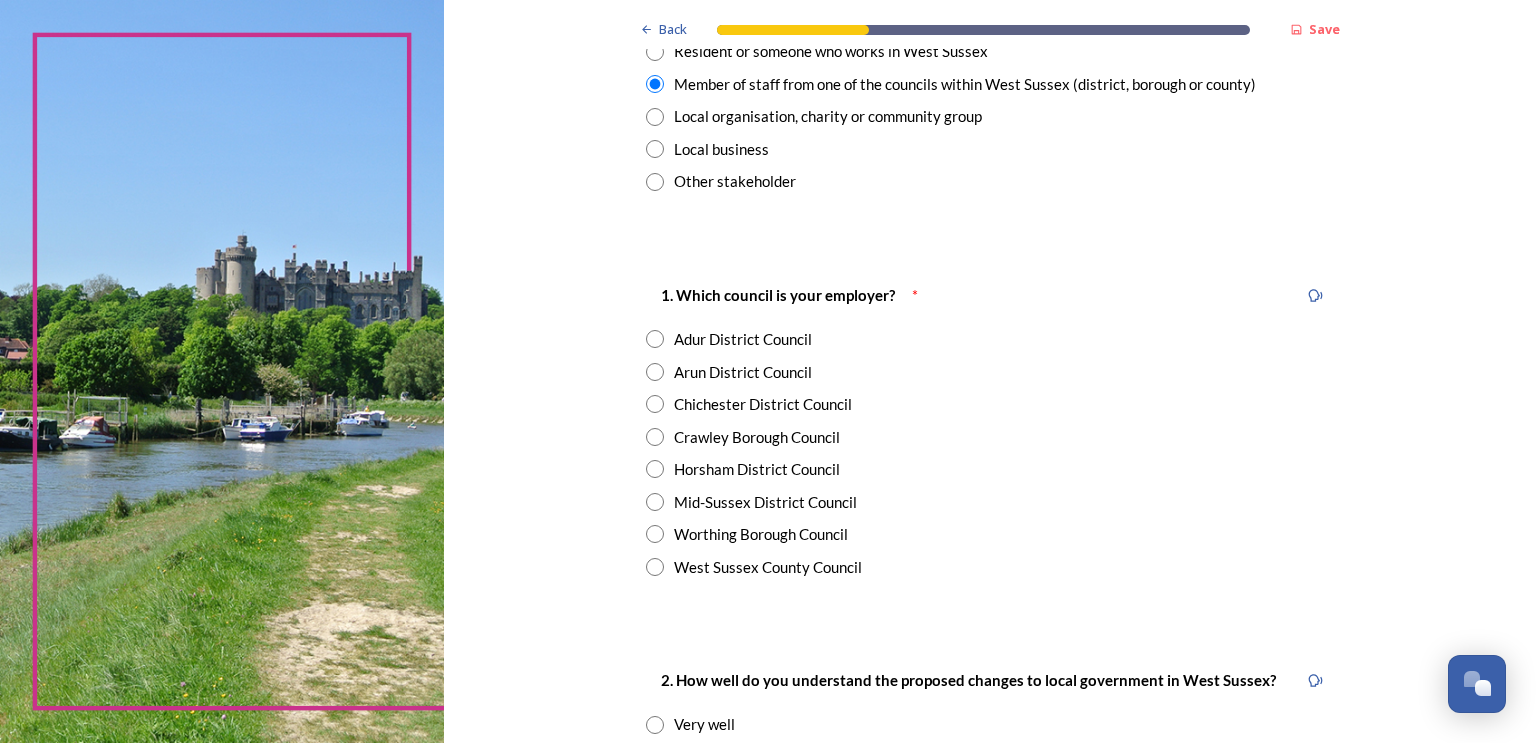 click at bounding box center [655, 469] 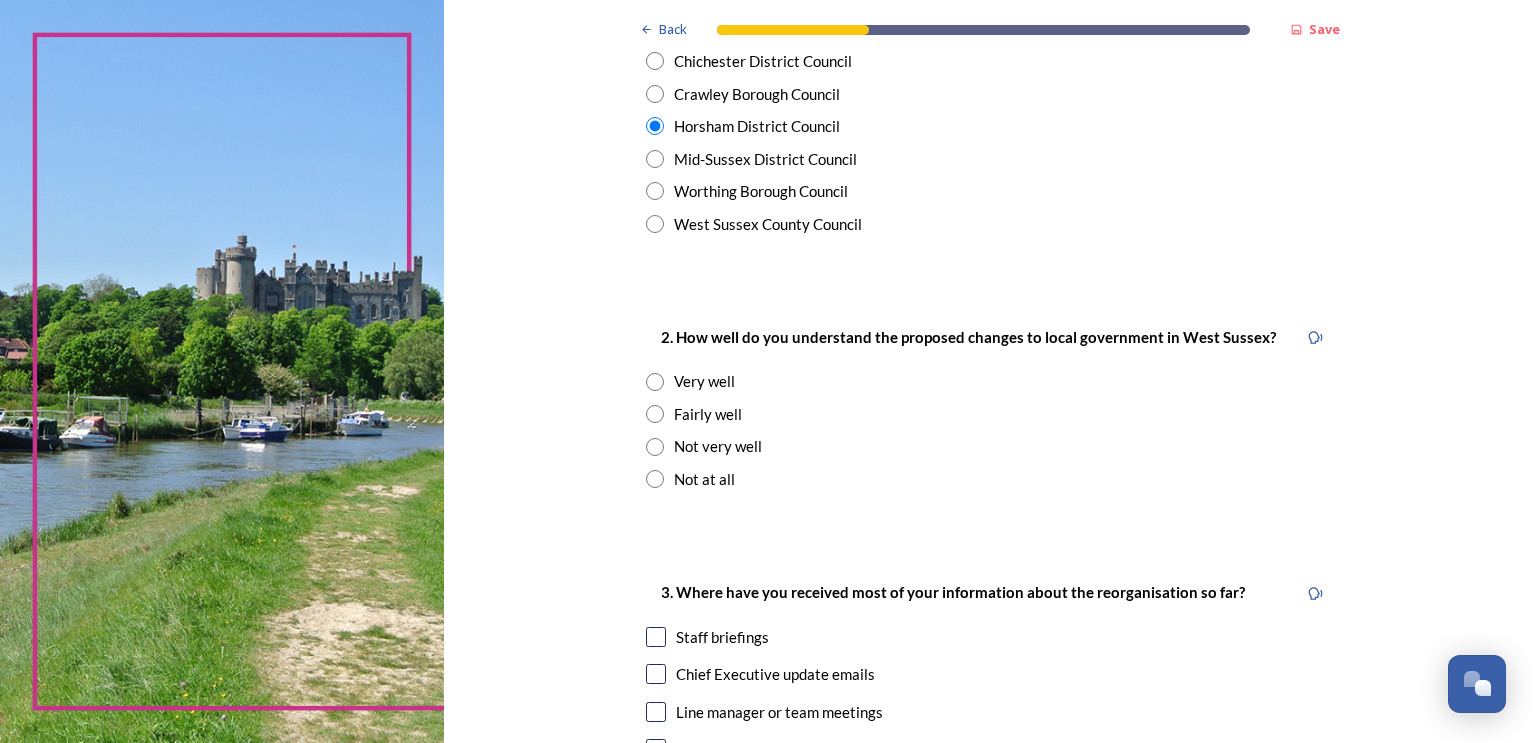 scroll, scrollTop: 600, scrollLeft: 0, axis: vertical 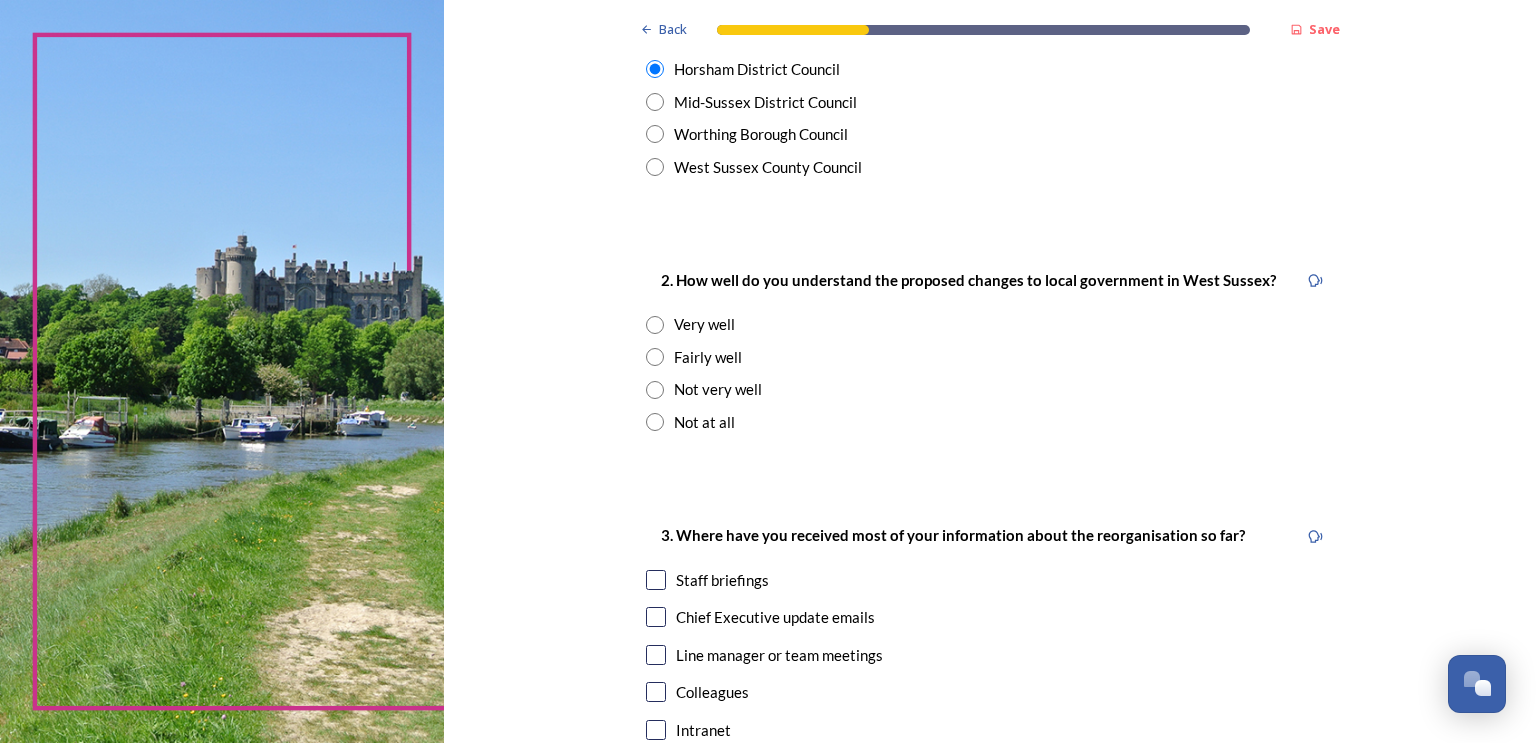 click at bounding box center [655, 325] 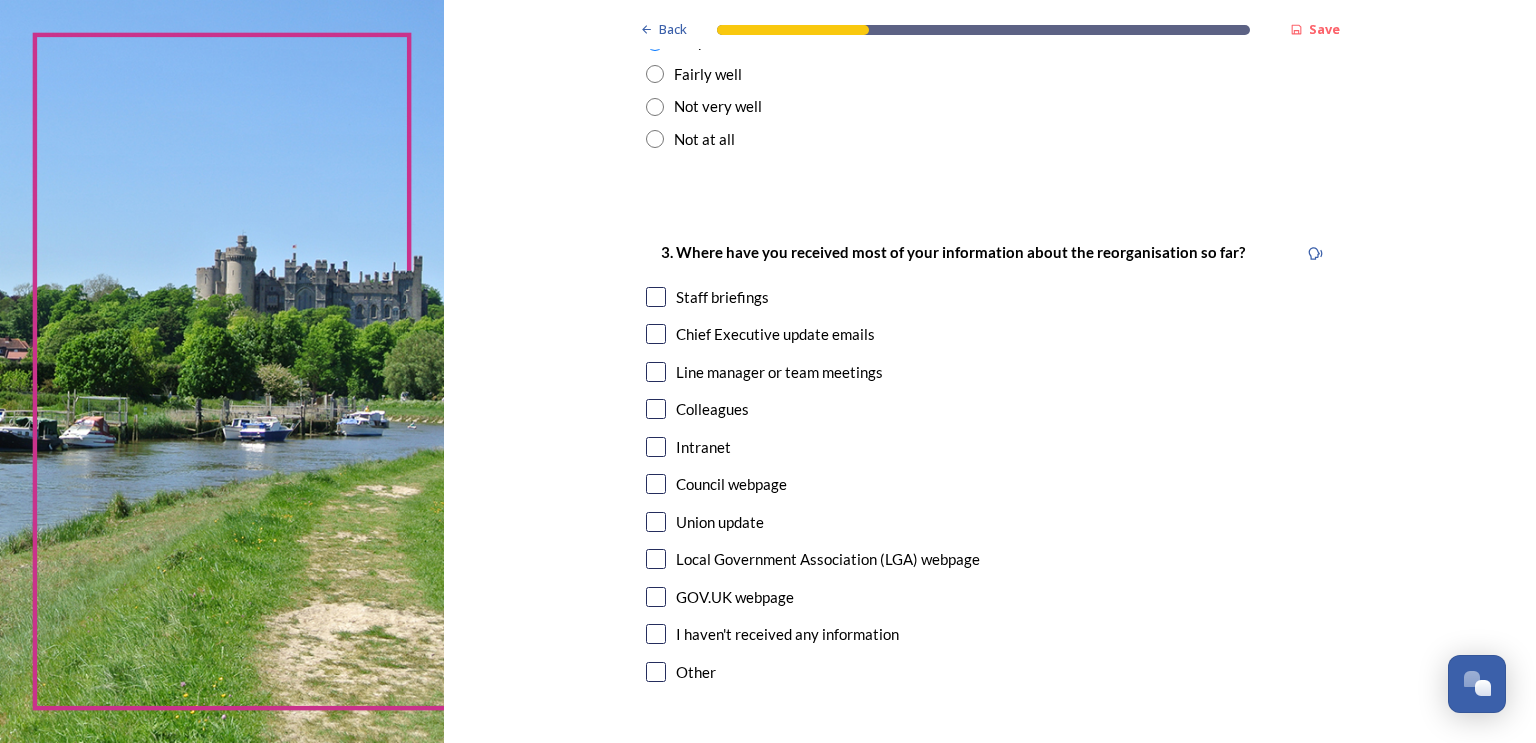 scroll, scrollTop: 900, scrollLeft: 0, axis: vertical 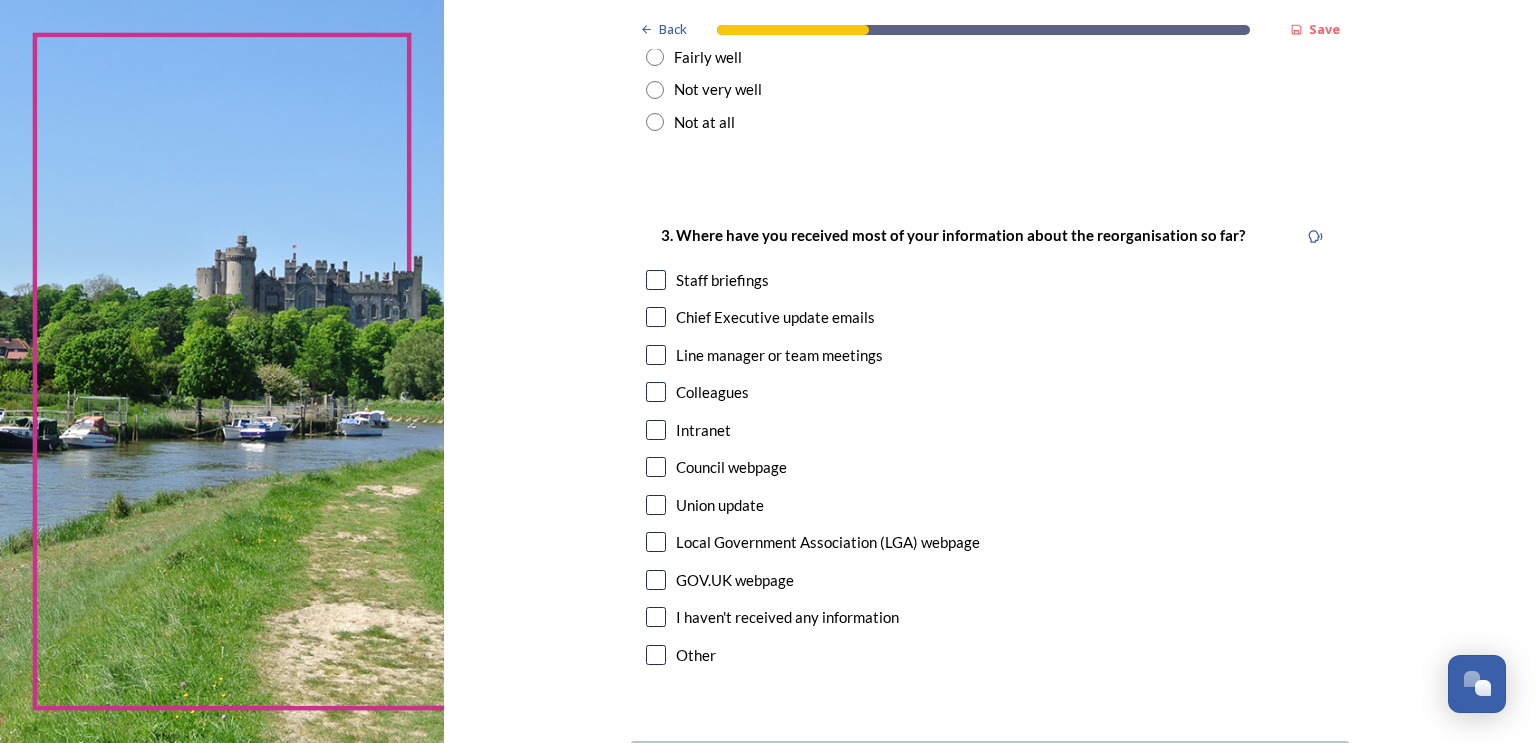 click at bounding box center (656, 280) 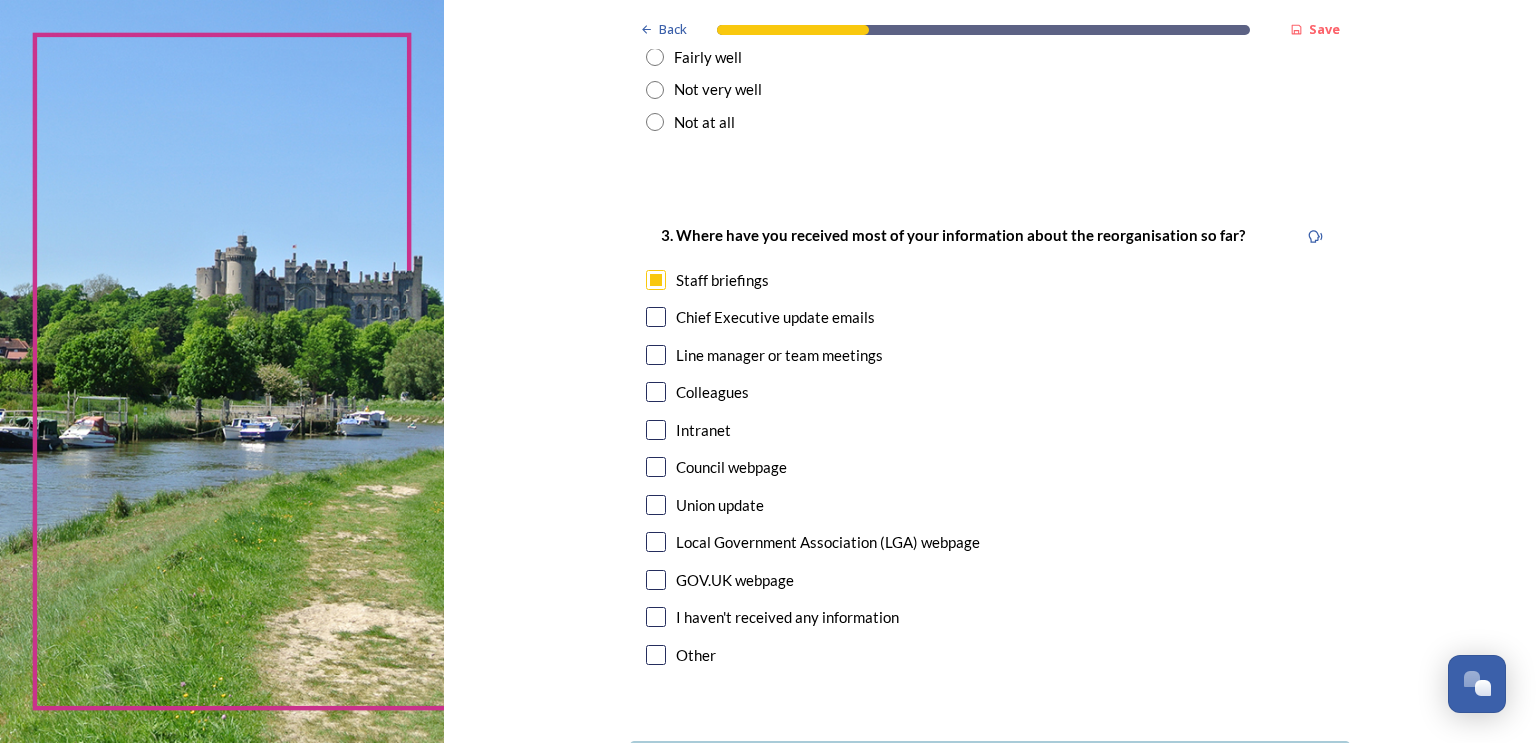 click at bounding box center (656, 317) 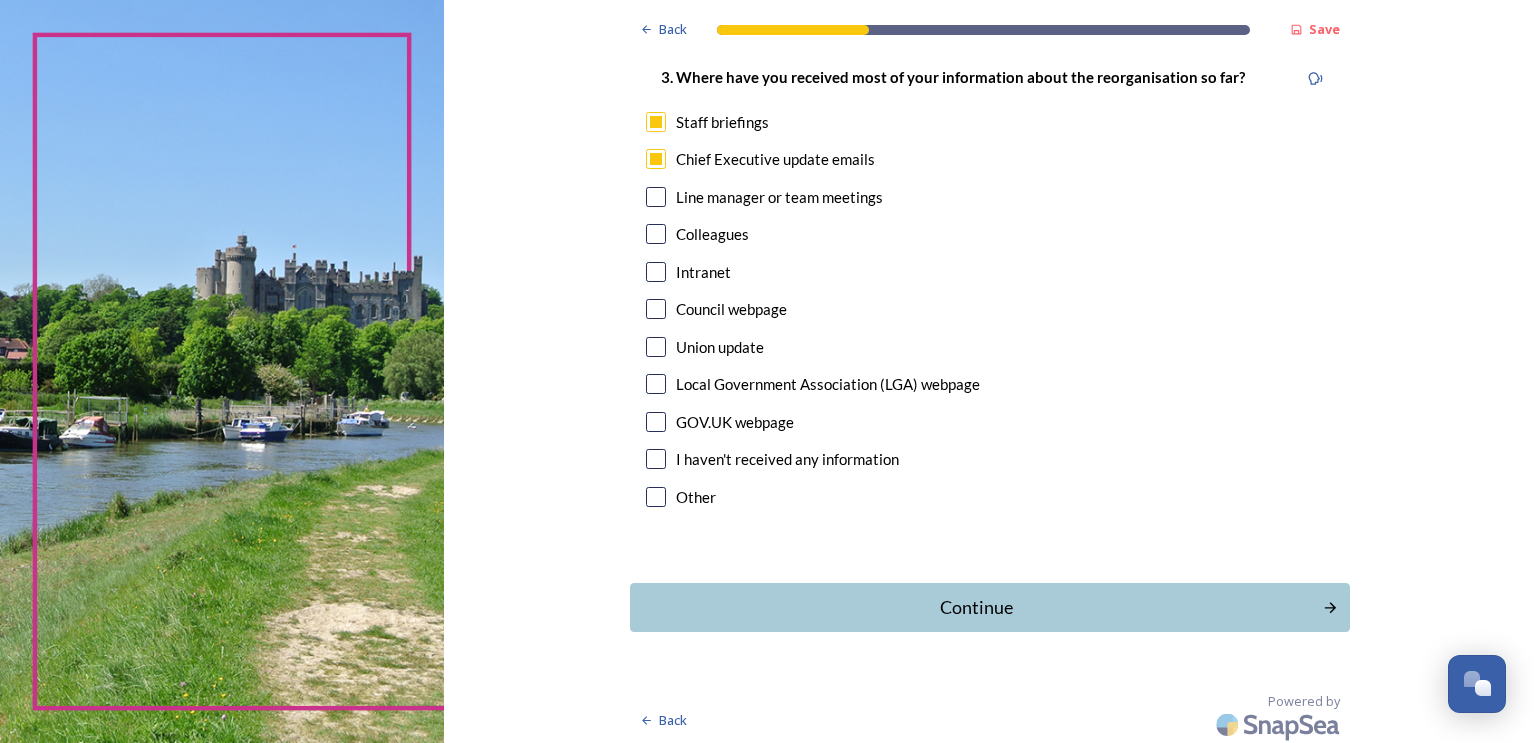 scroll, scrollTop: 1062, scrollLeft: 0, axis: vertical 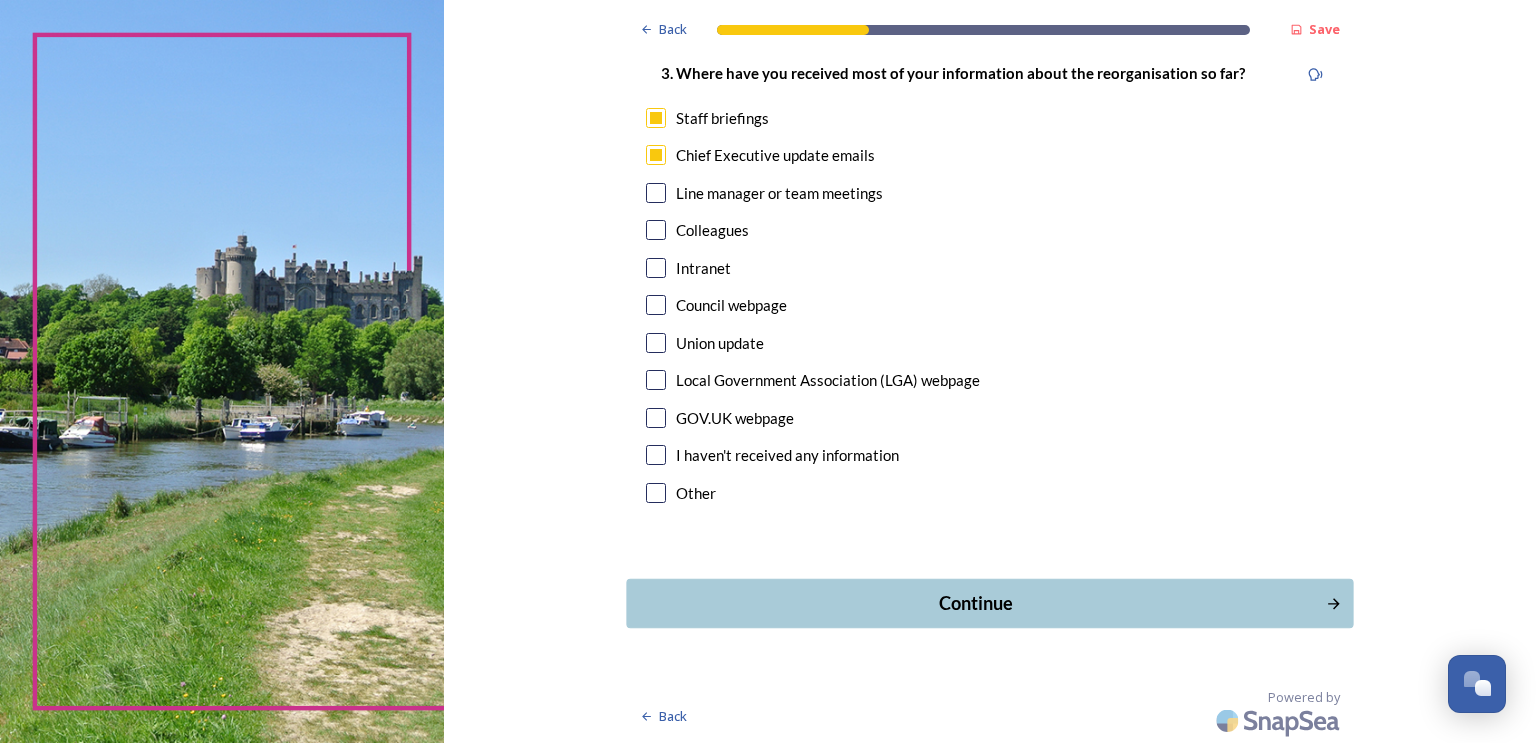 click on "Continue" at bounding box center [975, 603] 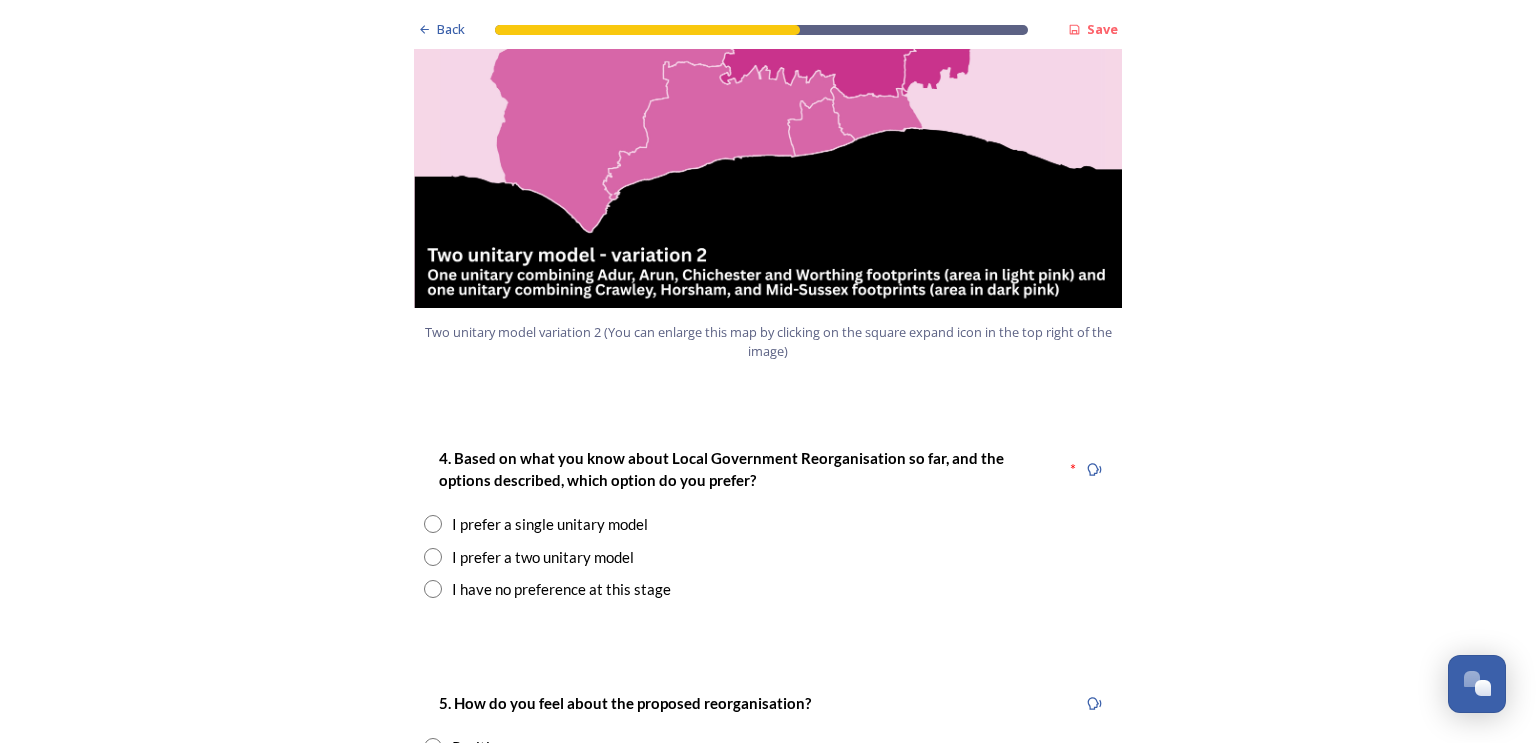 scroll, scrollTop: 2300, scrollLeft: 0, axis: vertical 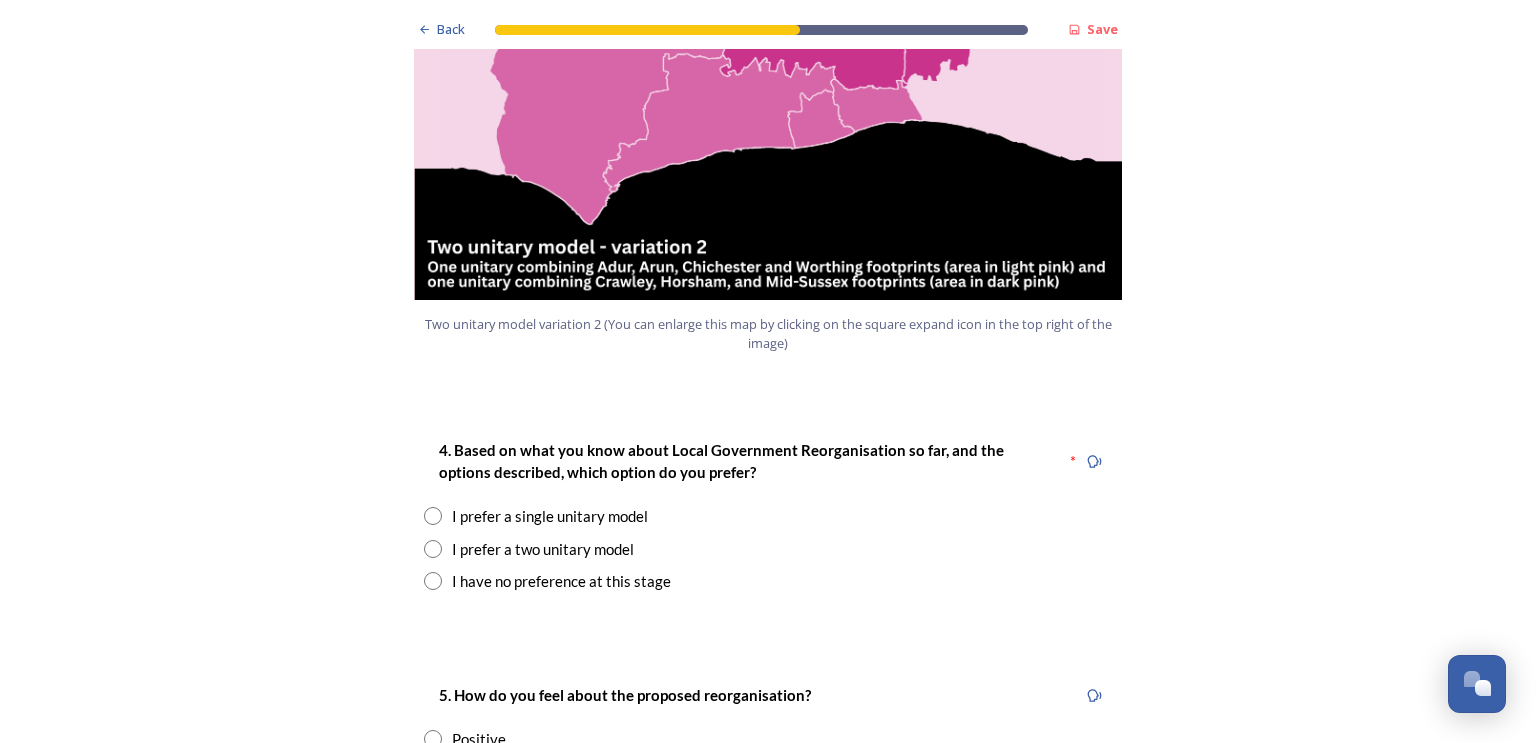 click at bounding box center [433, 549] 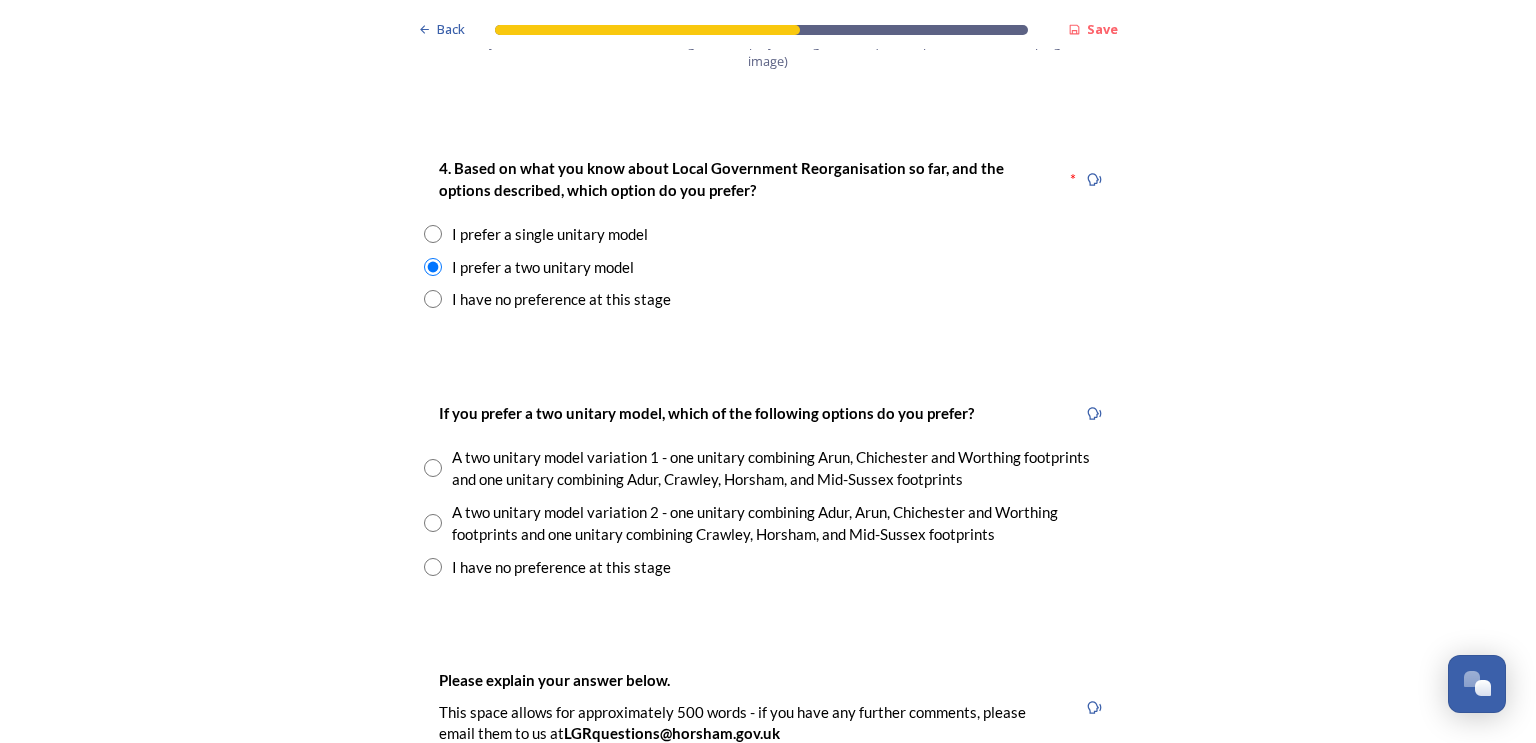 scroll, scrollTop: 2600, scrollLeft: 0, axis: vertical 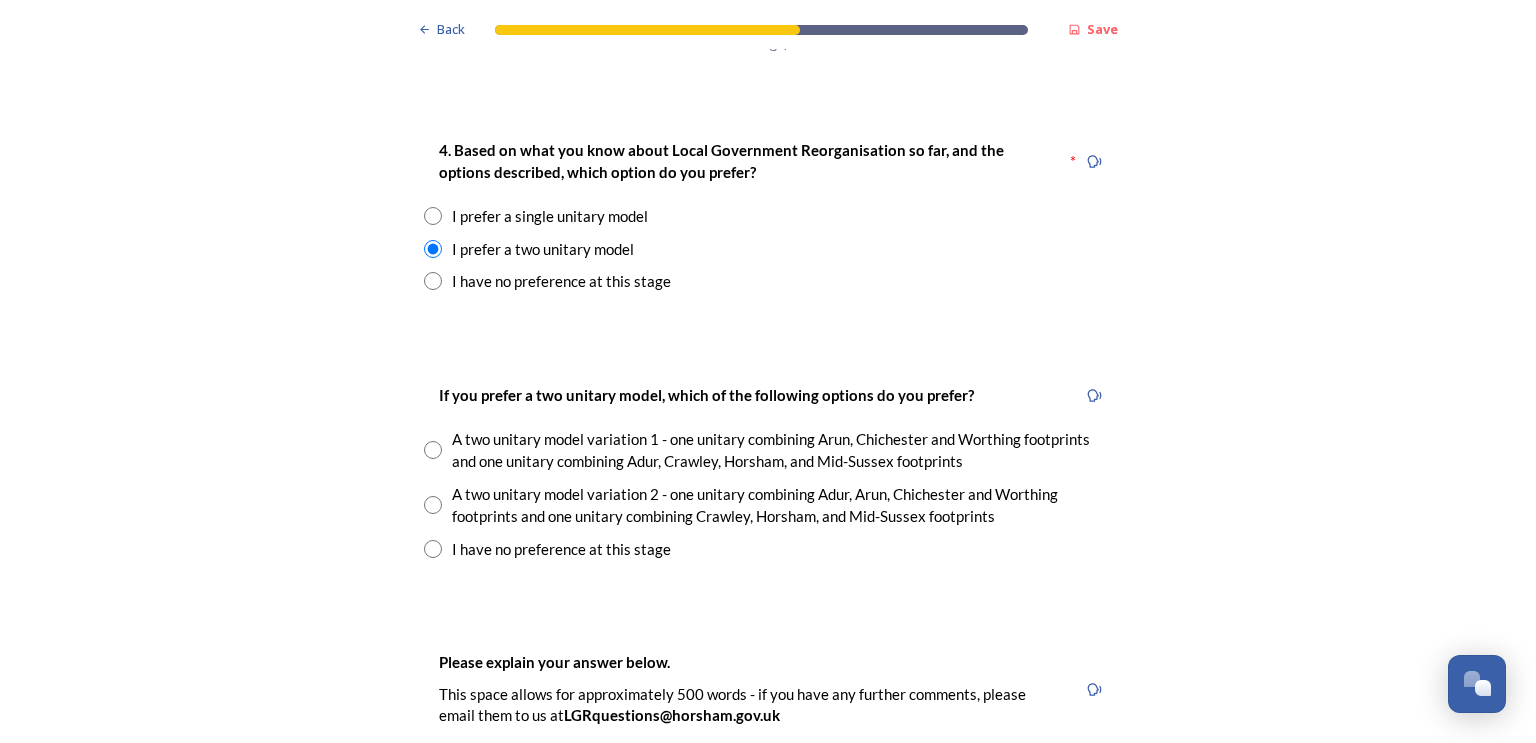 click at bounding box center (433, 505) 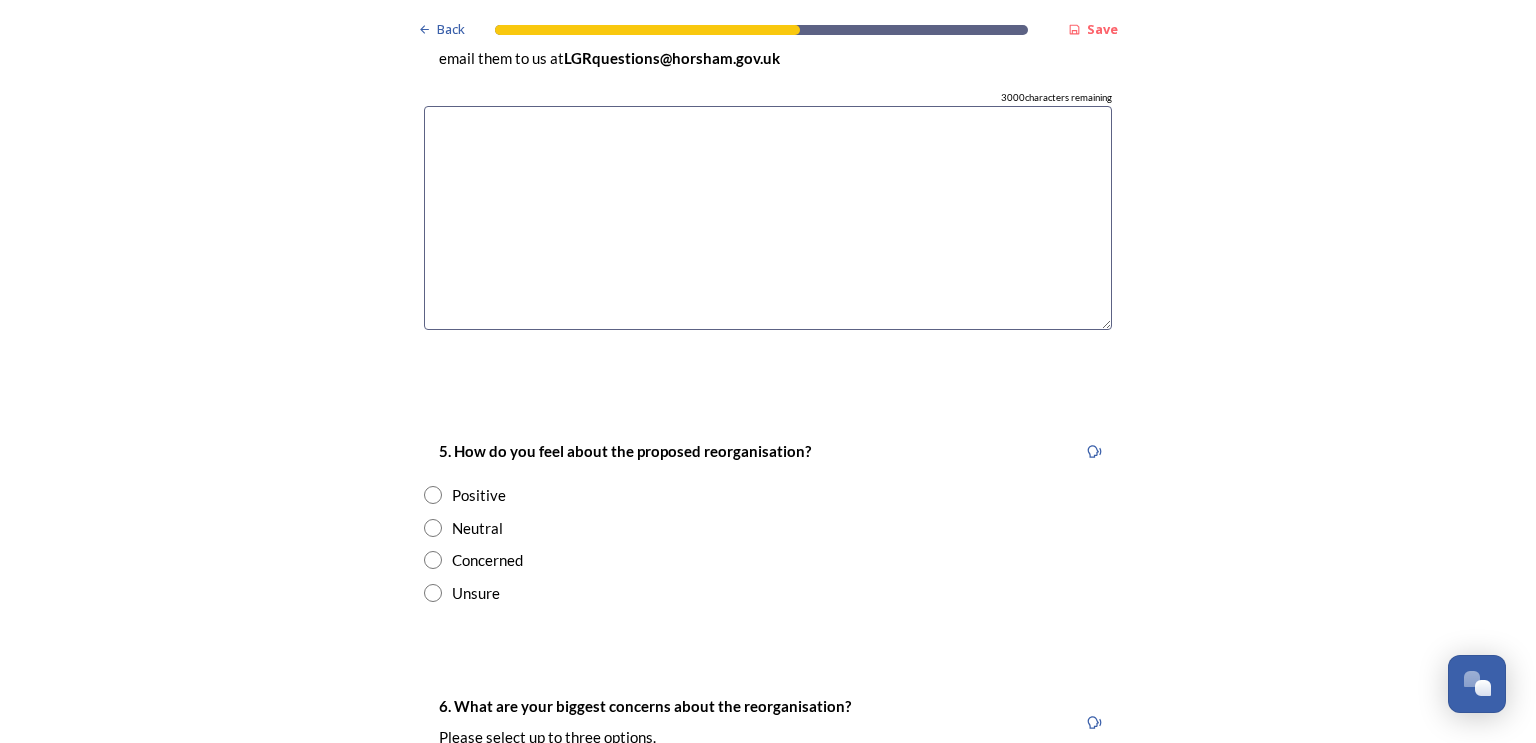 scroll, scrollTop: 3400, scrollLeft: 0, axis: vertical 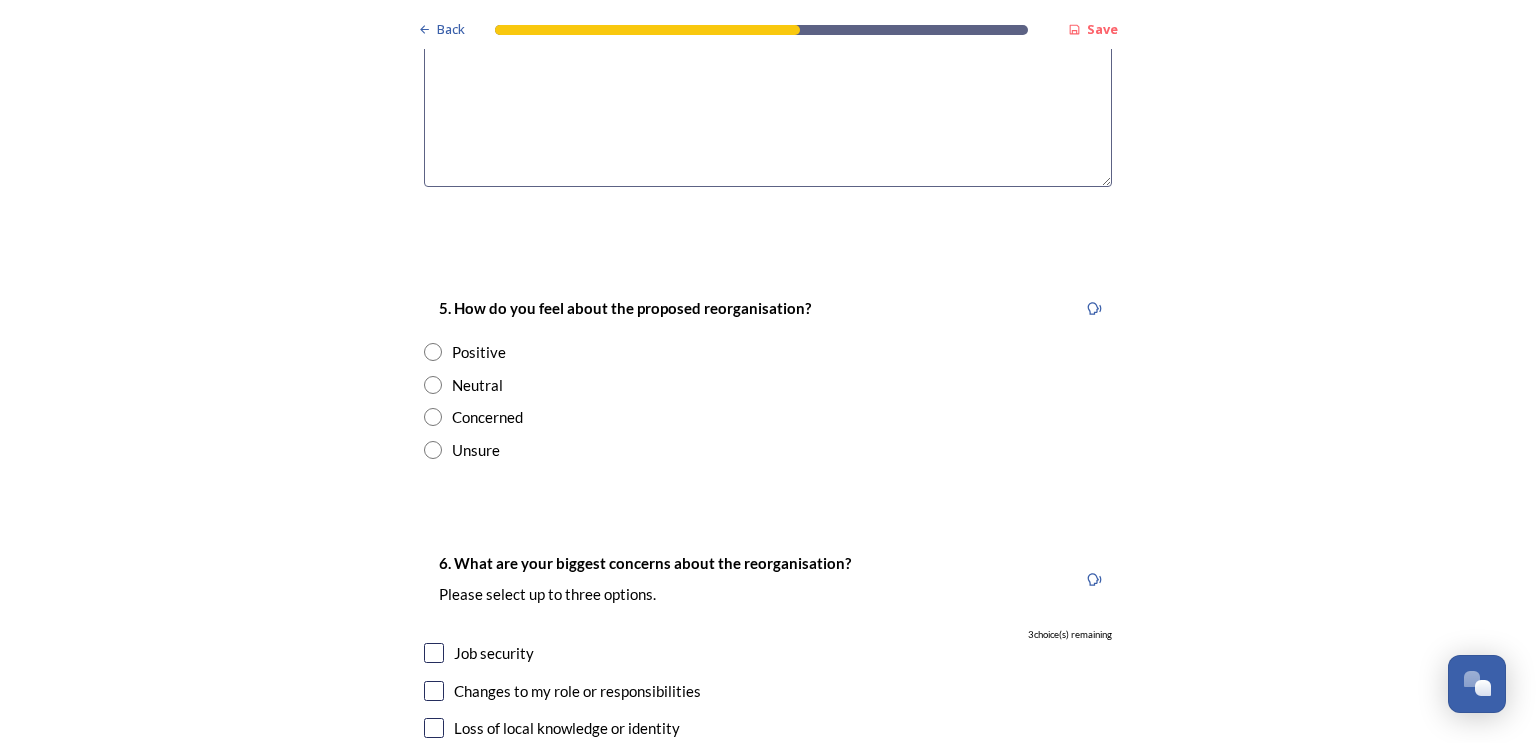 click at bounding box center [433, 352] 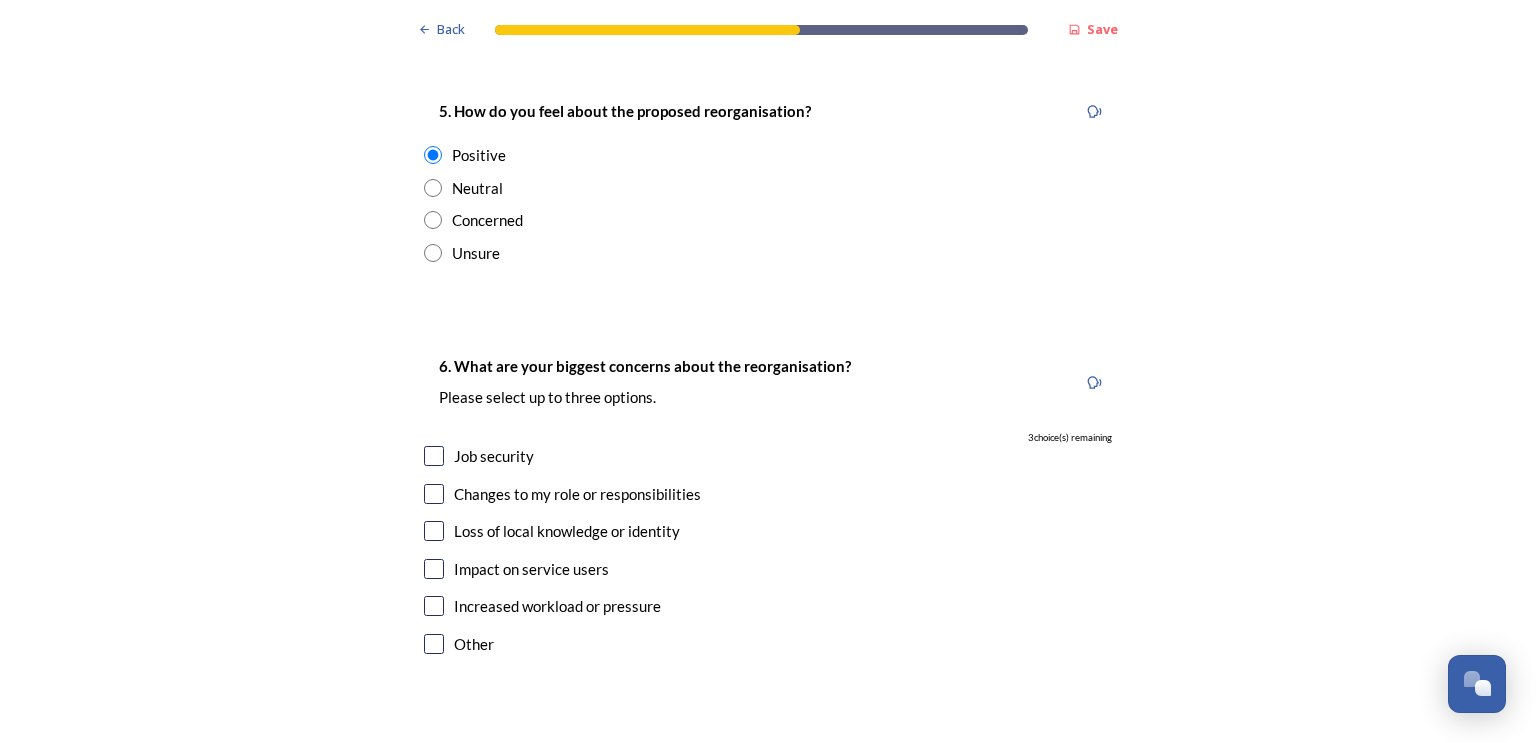 scroll, scrollTop: 3600, scrollLeft: 0, axis: vertical 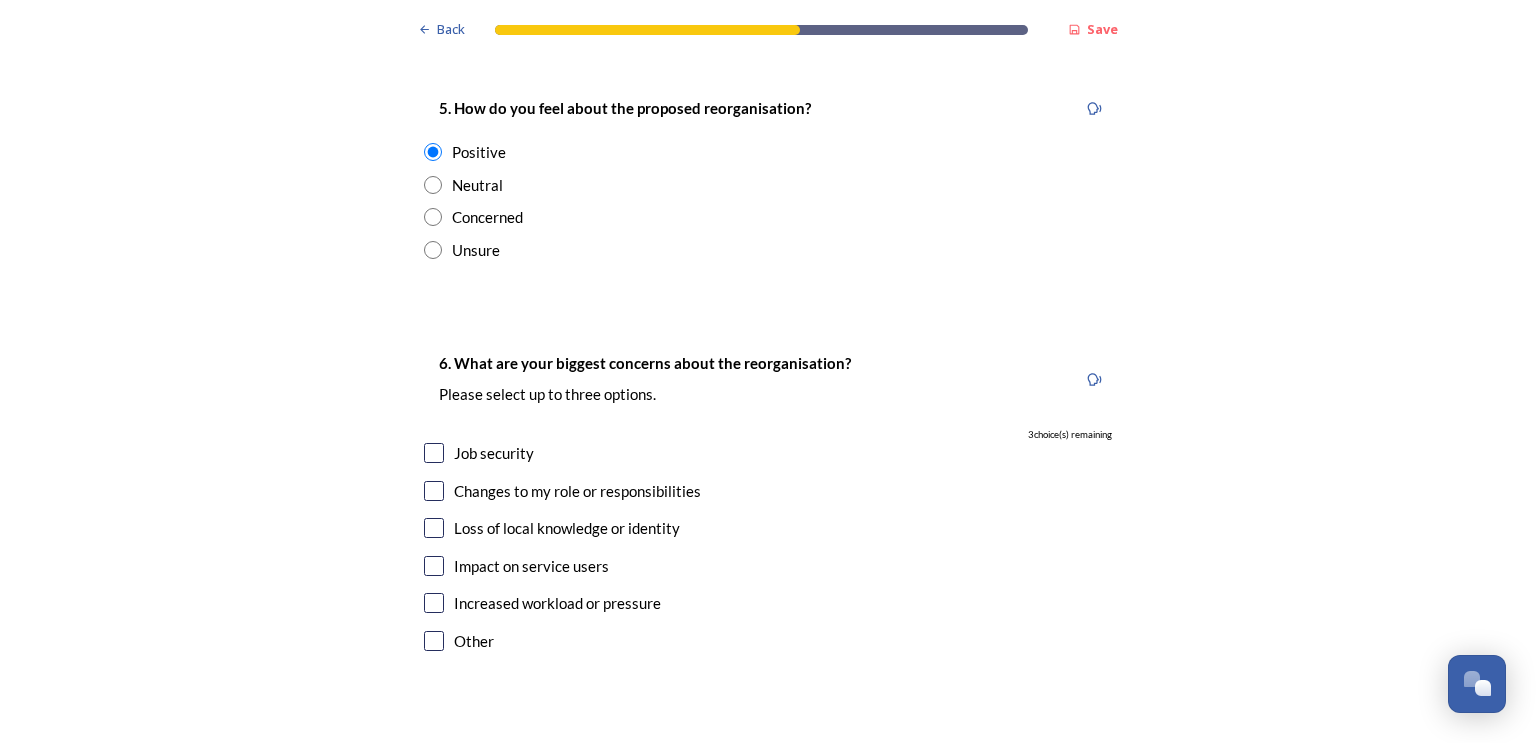 click at bounding box center (434, 453) 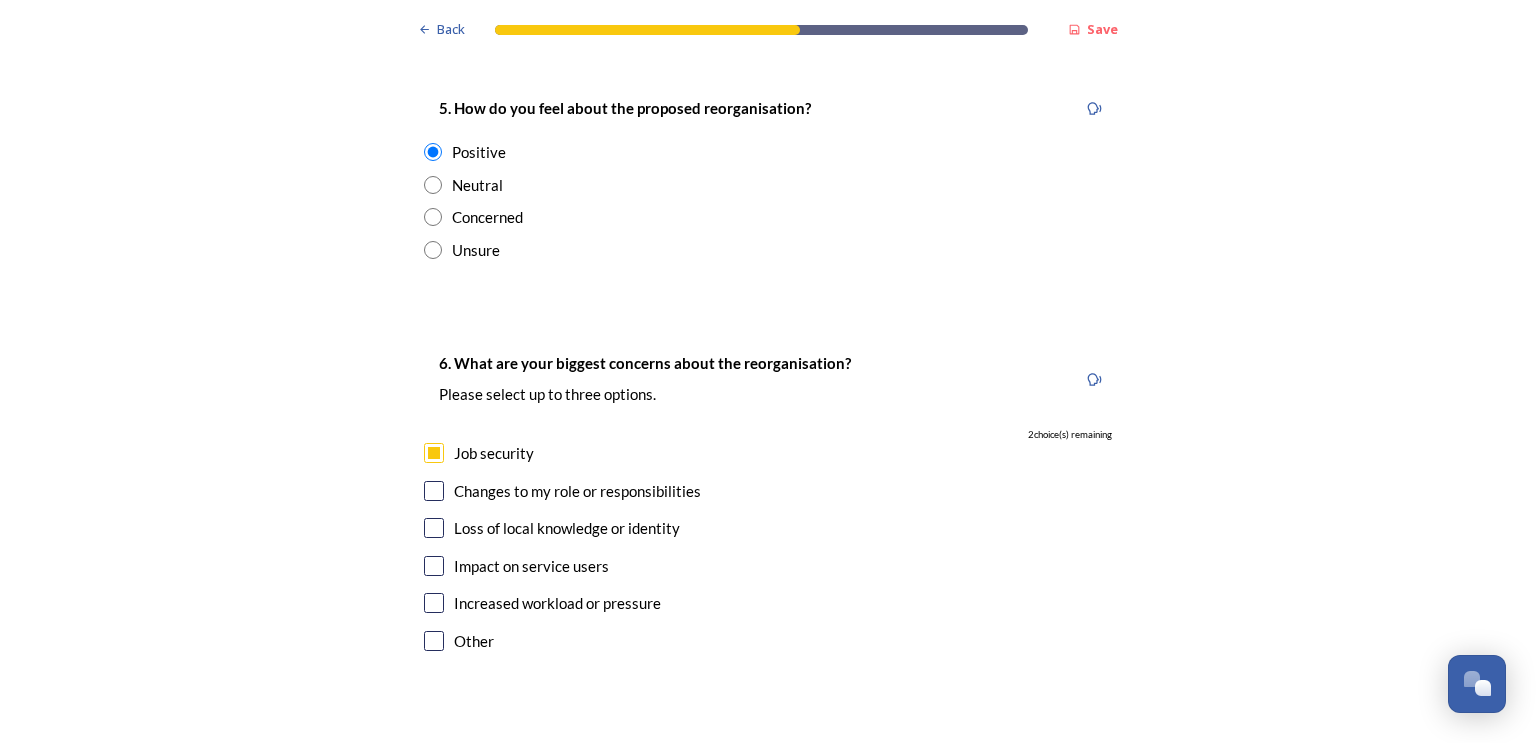 click at bounding box center [434, 491] 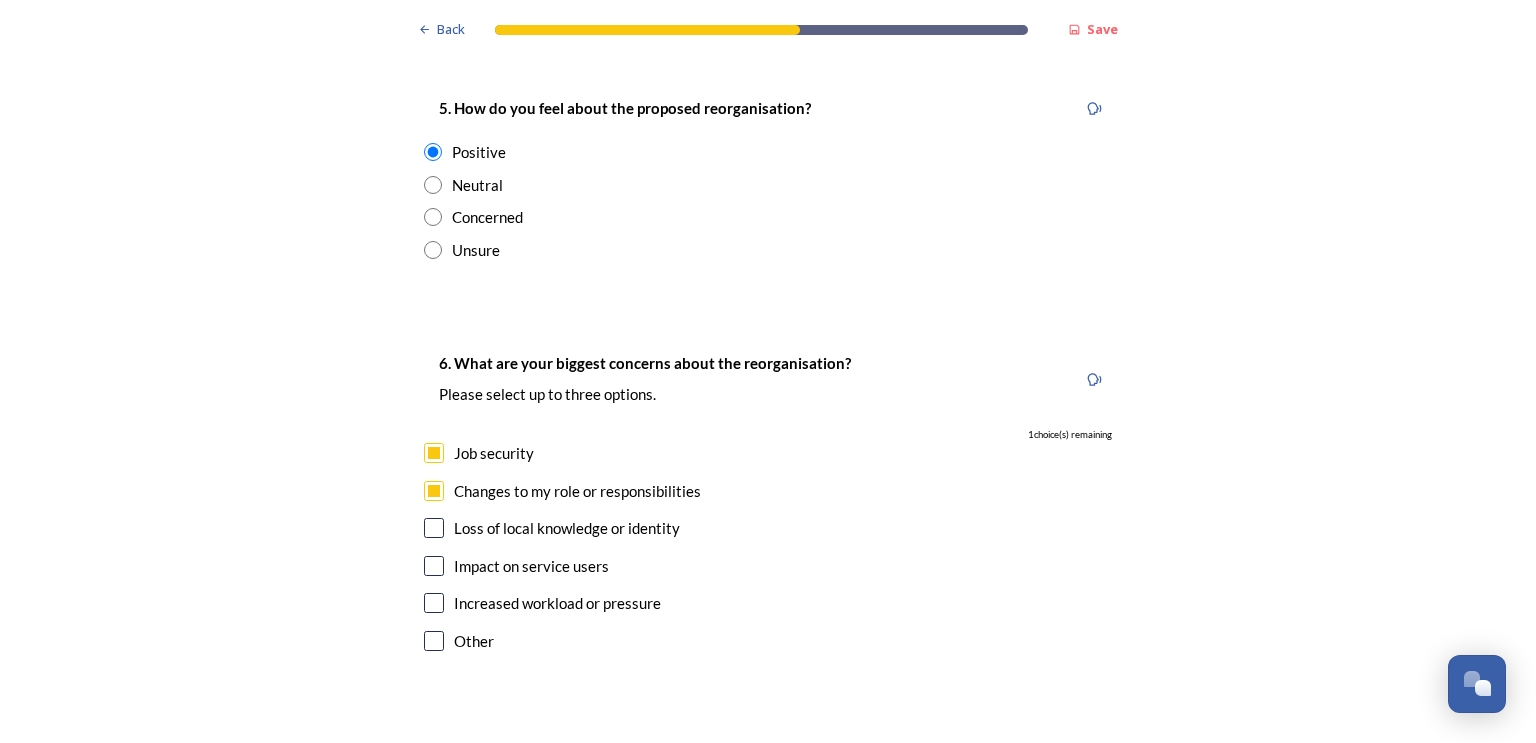click at bounding box center [434, 528] 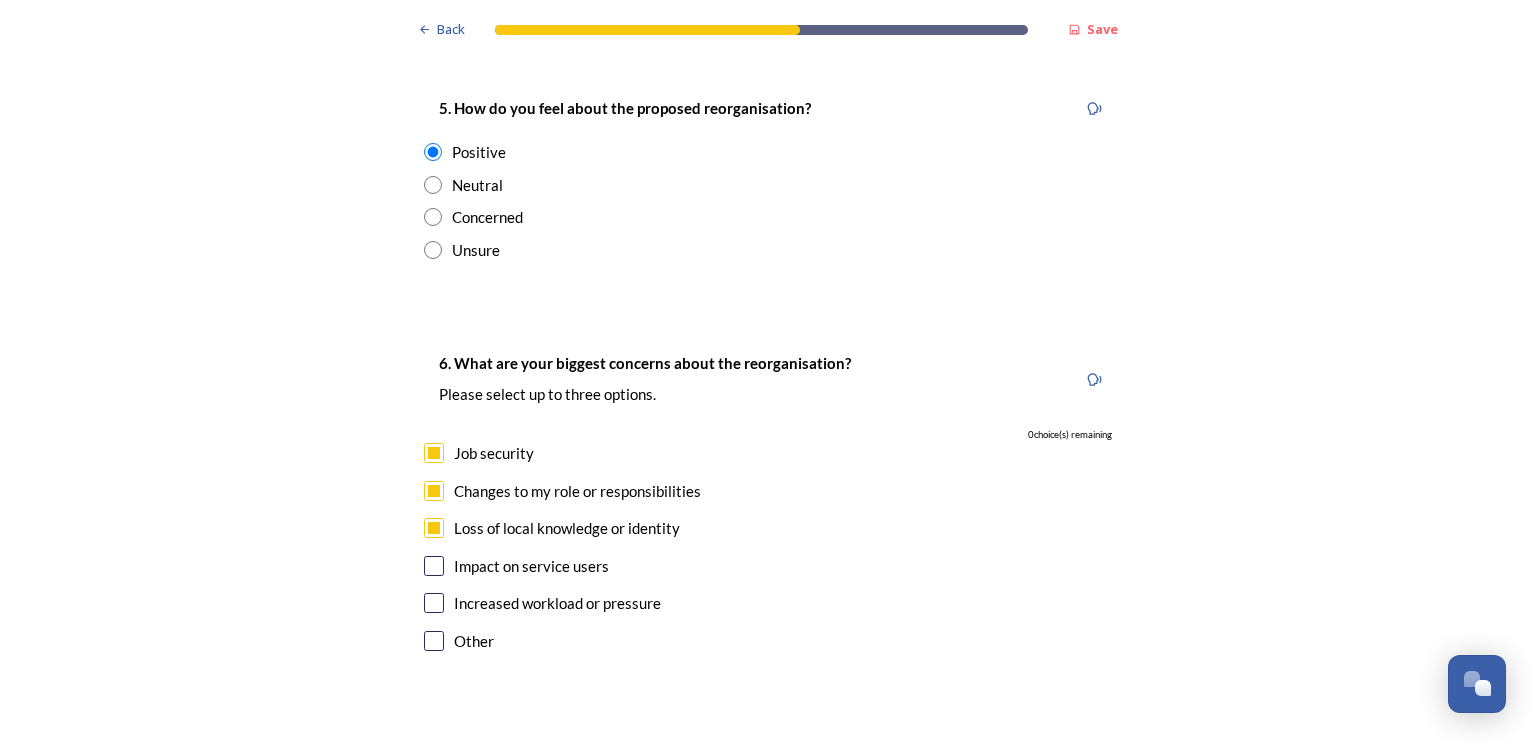 click at bounding box center [434, 566] 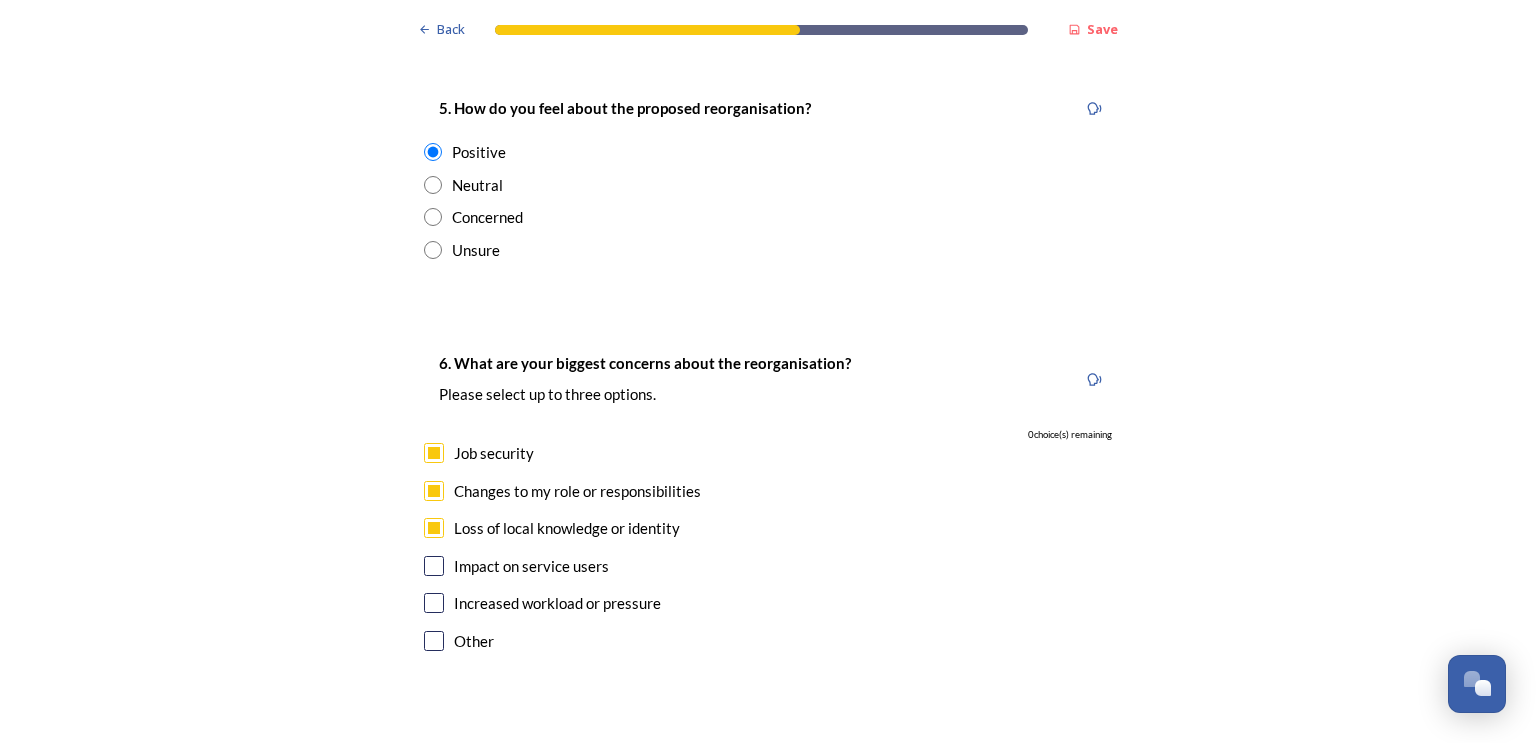 click at bounding box center (434, 566) 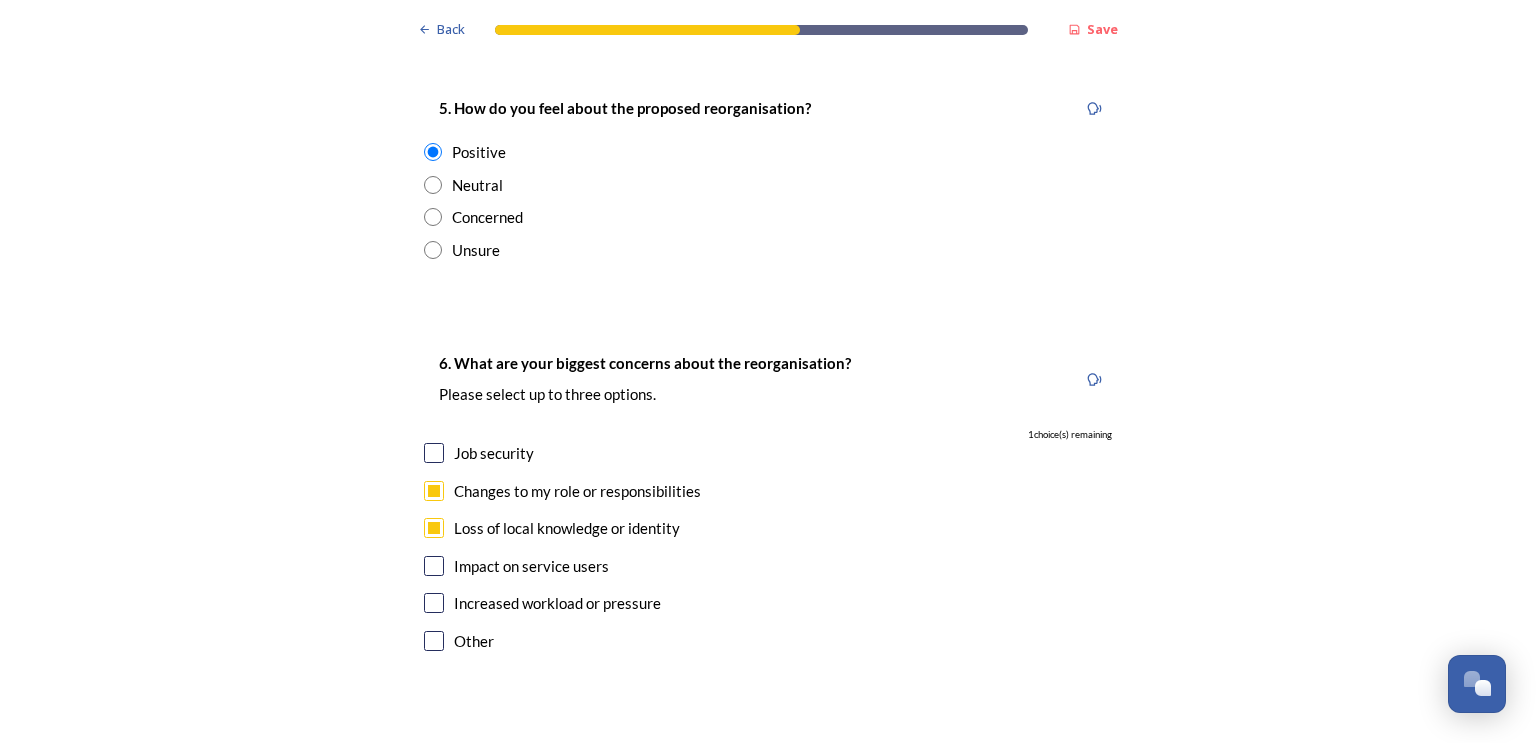 click at bounding box center (434, 566) 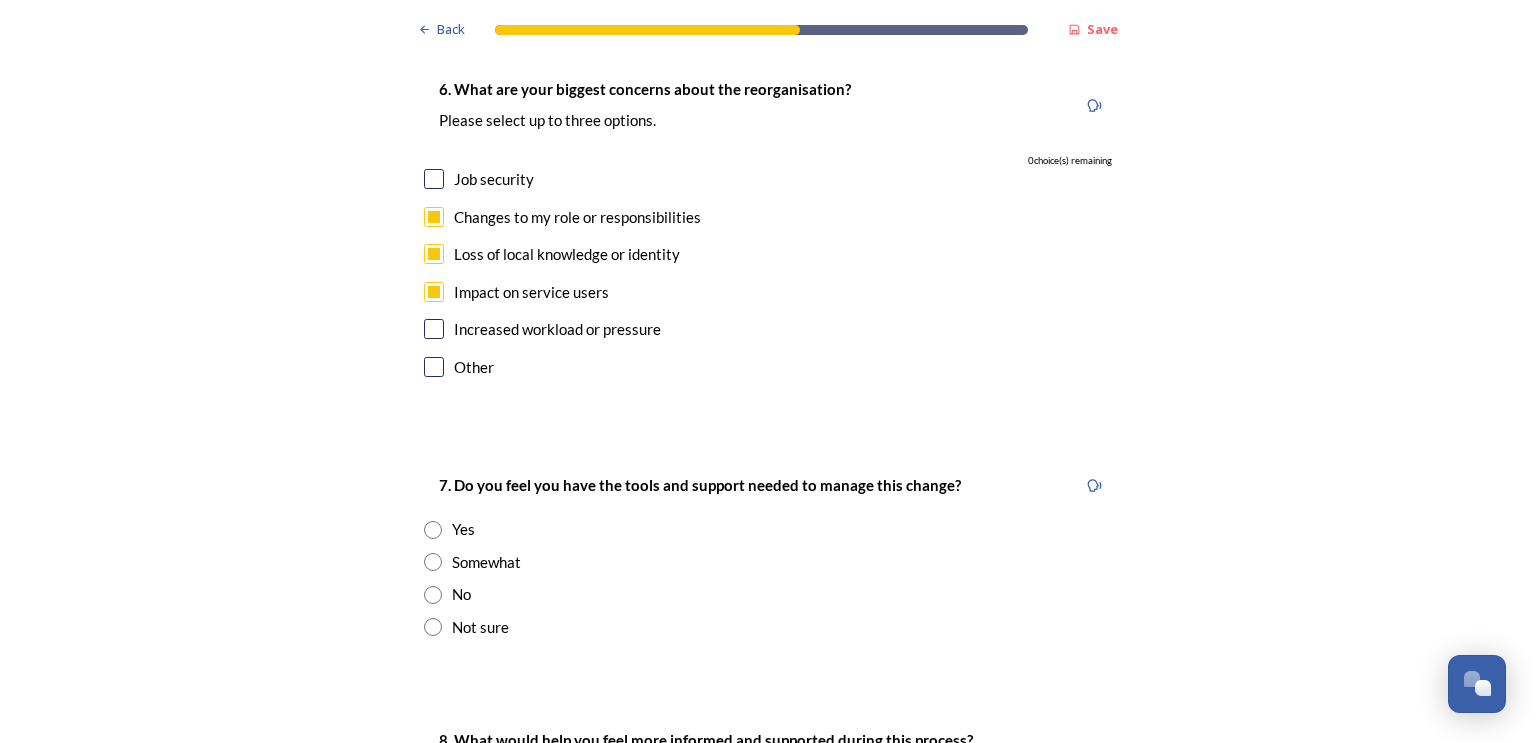 scroll, scrollTop: 4000, scrollLeft: 0, axis: vertical 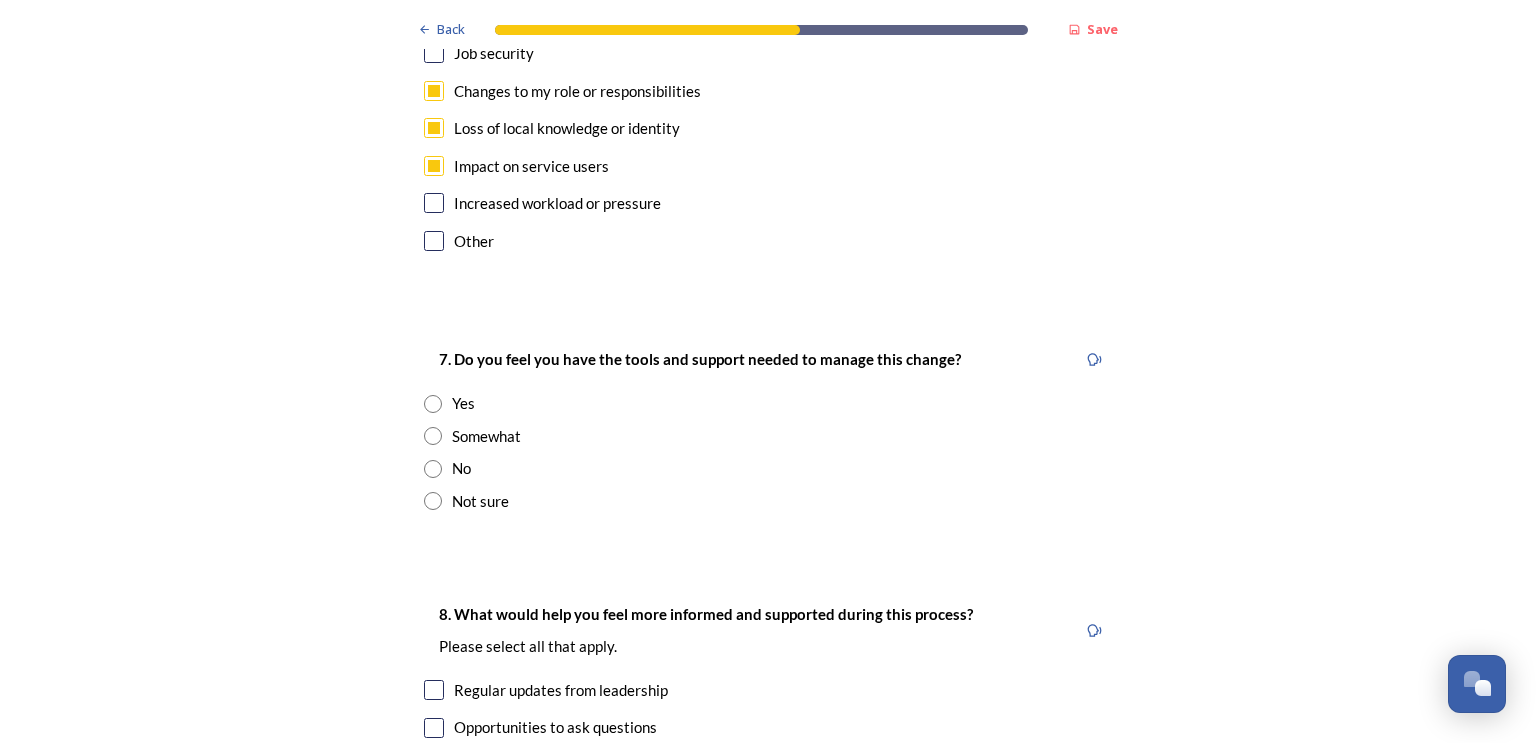 click at bounding box center [433, 436] 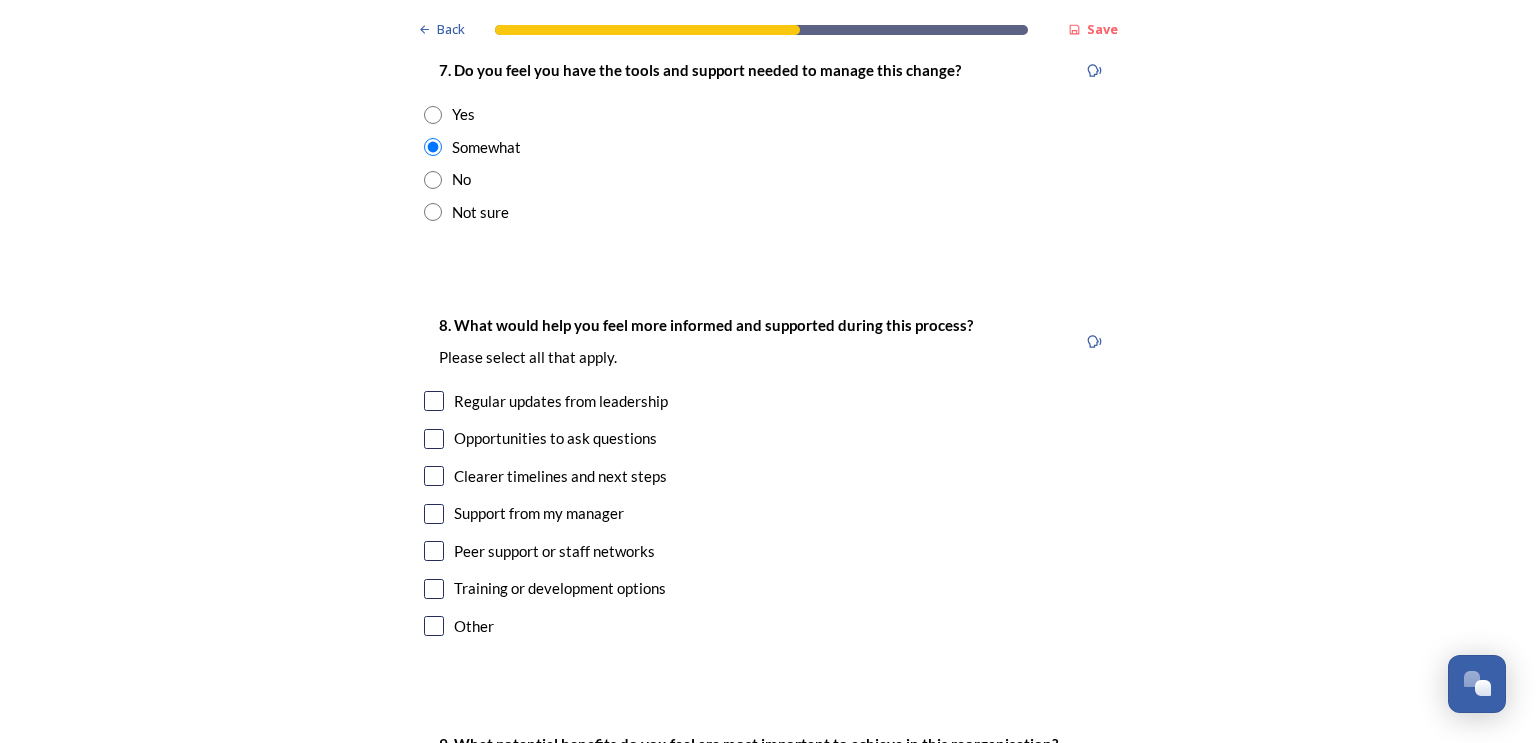 scroll, scrollTop: 4300, scrollLeft: 0, axis: vertical 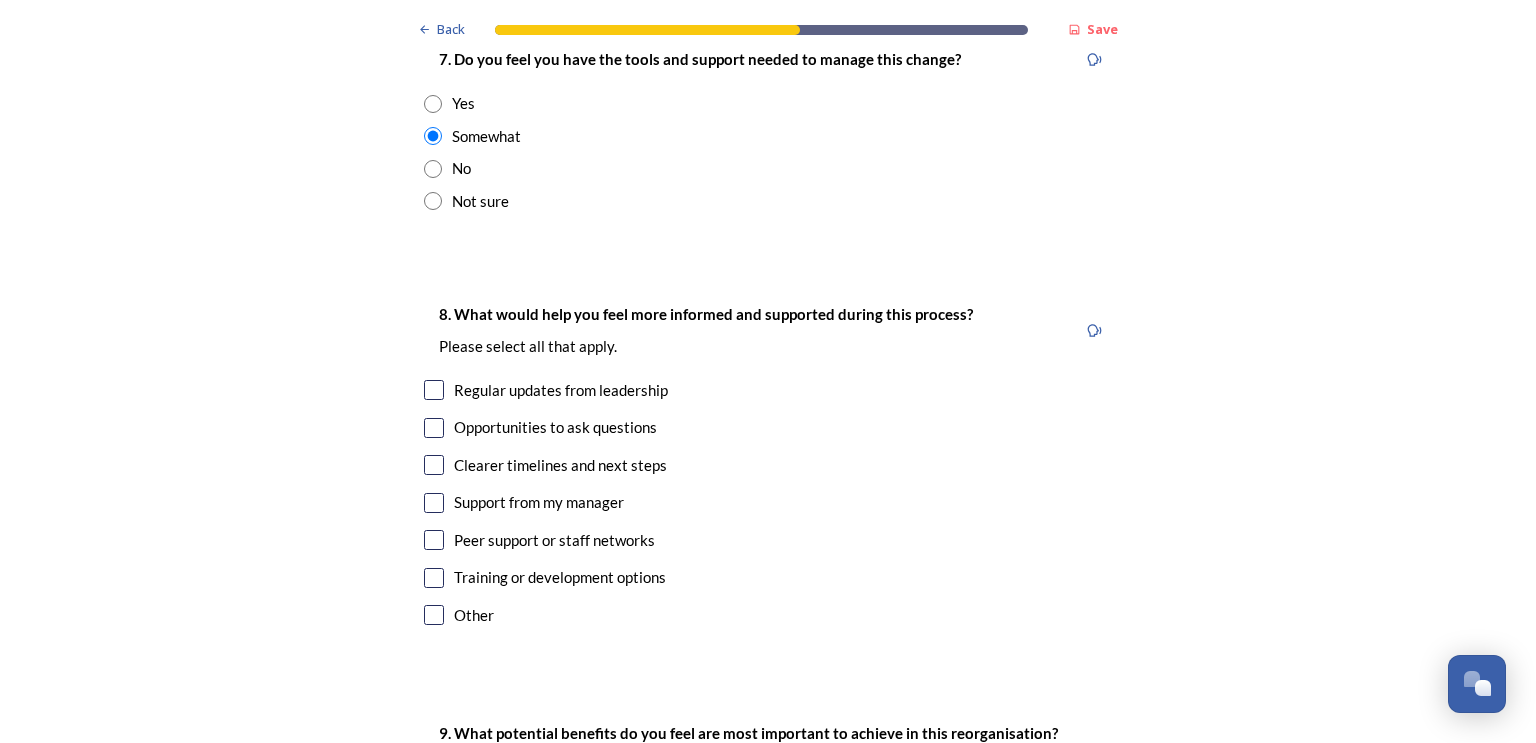 click at bounding box center [434, 465] 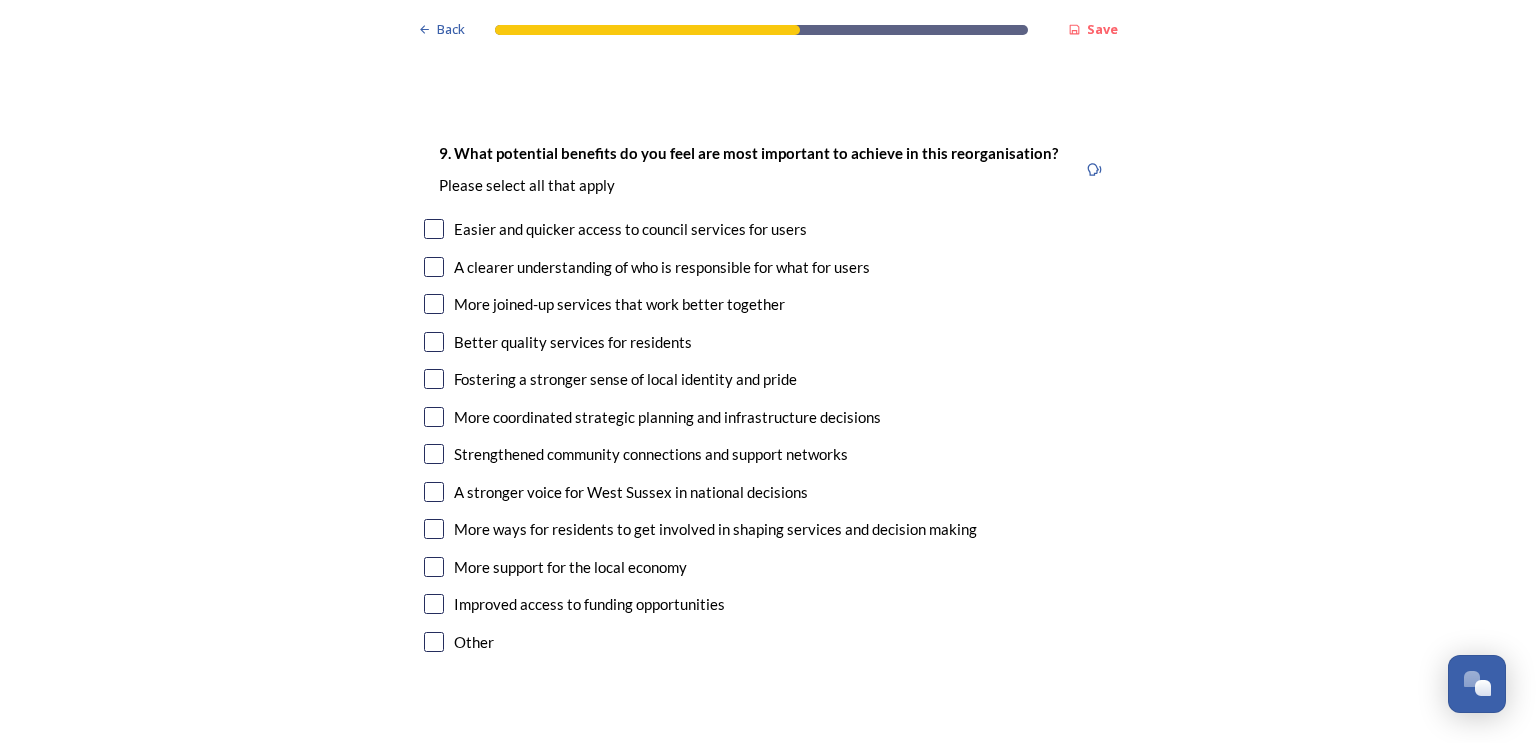 scroll, scrollTop: 4900, scrollLeft: 0, axis: vertical 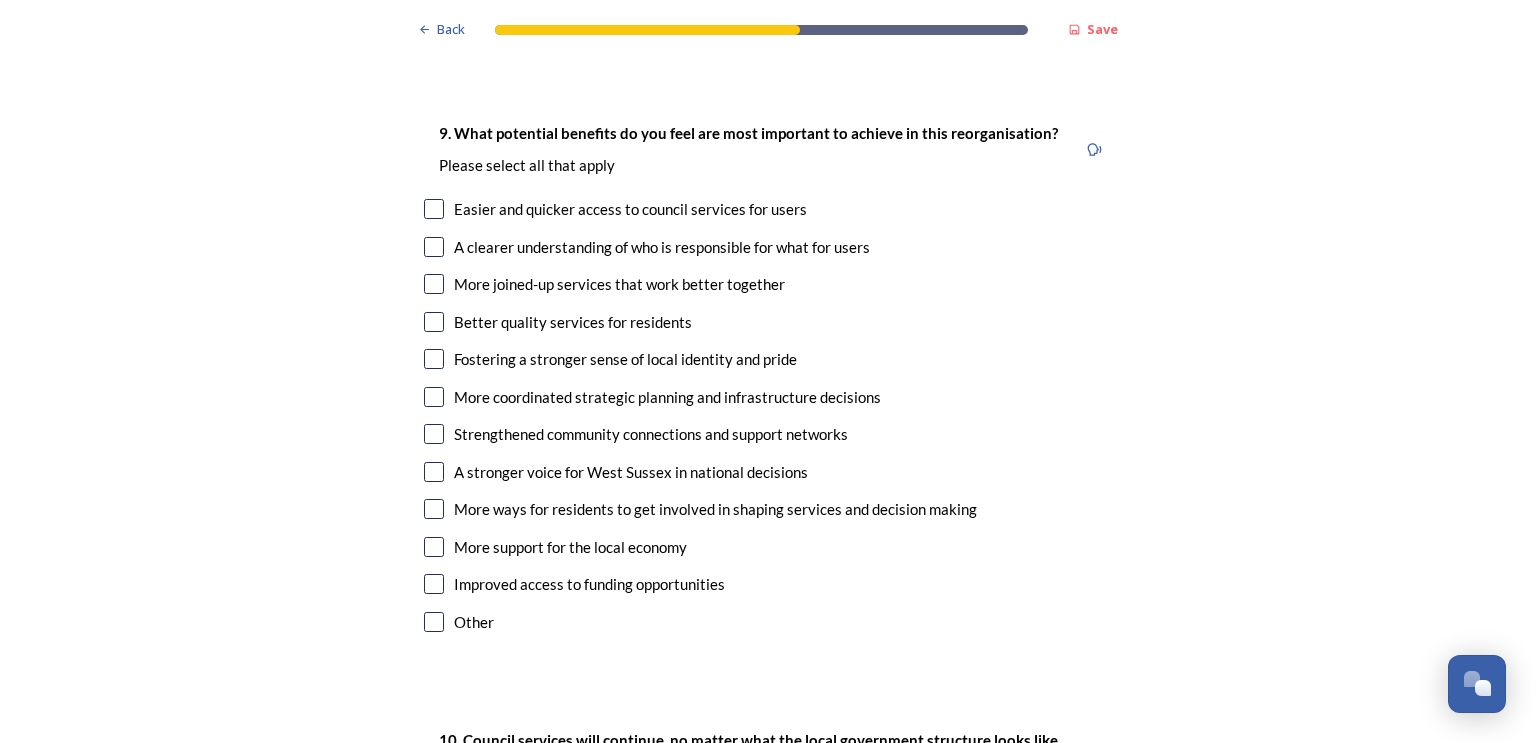 click at bounding box center [434, 284] 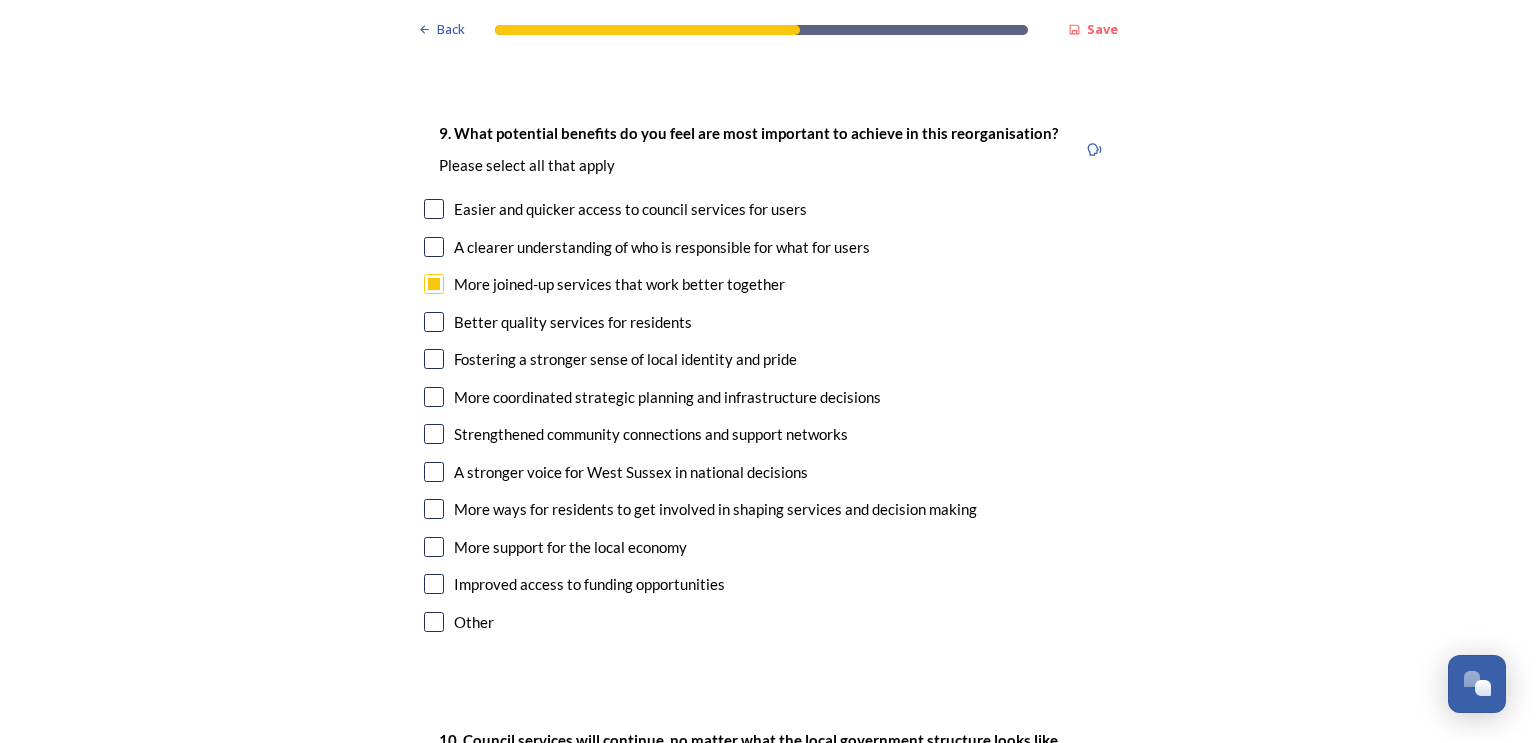 click at bounding box center [434, 359] 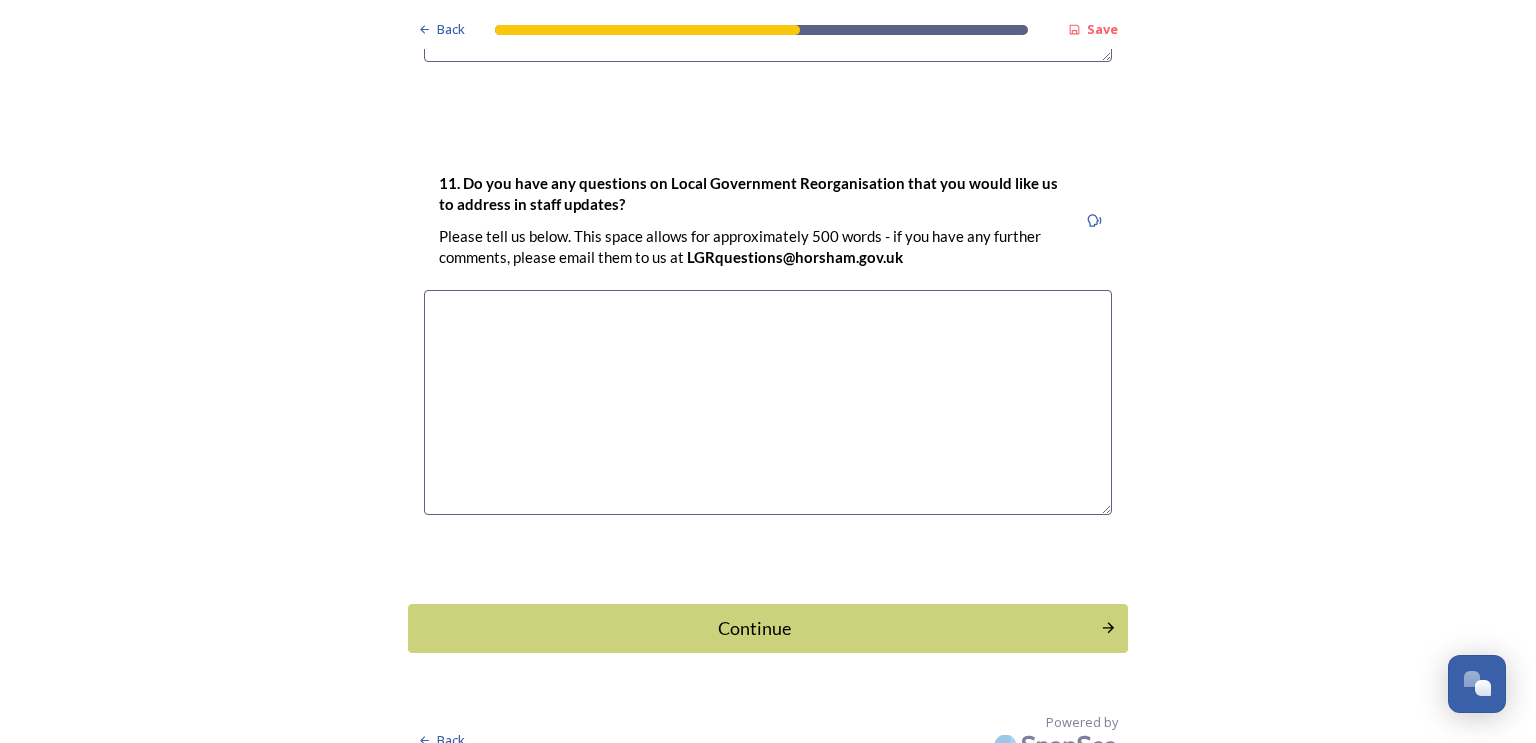 scroll, scrollTop: 5969, scrollLeft: 0, axis: vertical 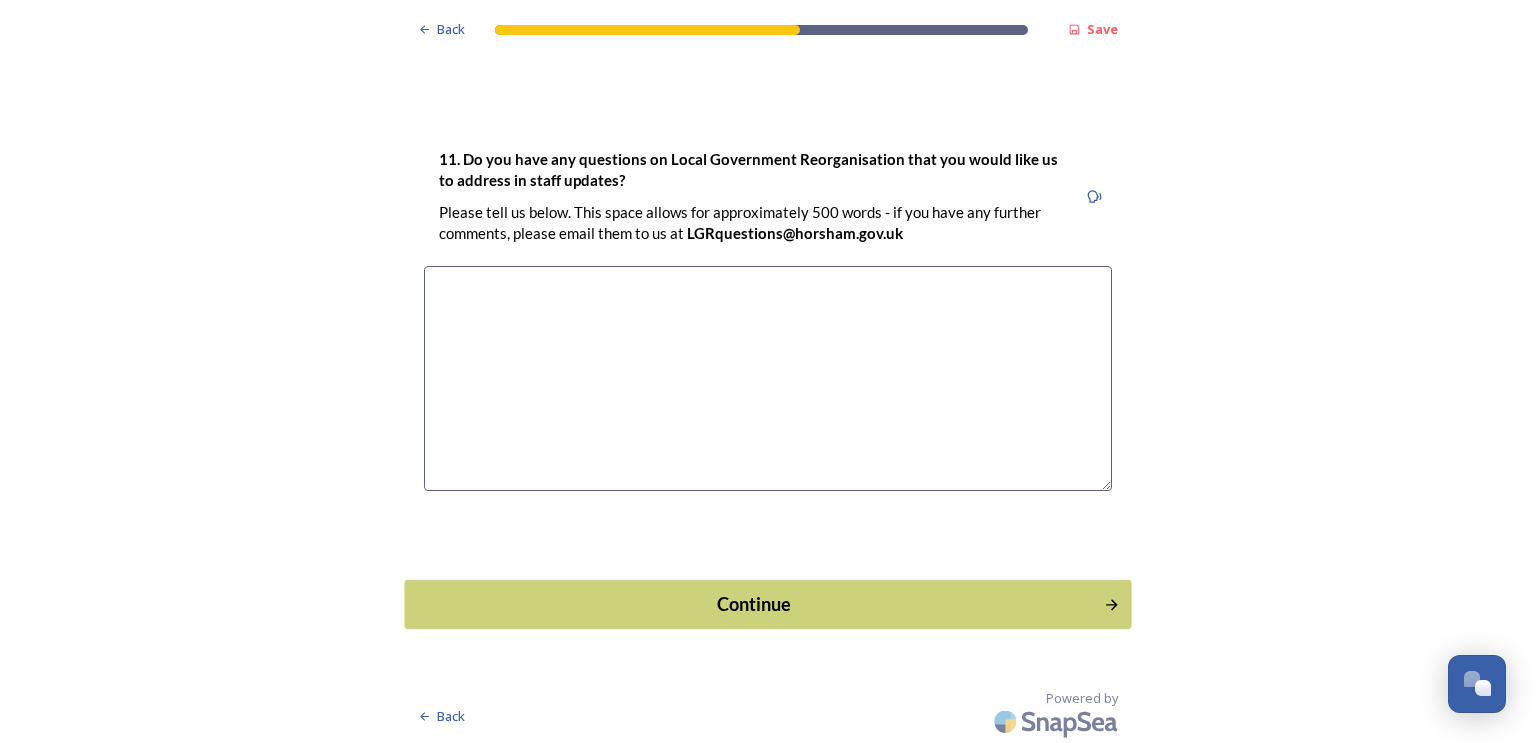 click on "Continue" at bounding box center [754, 603] 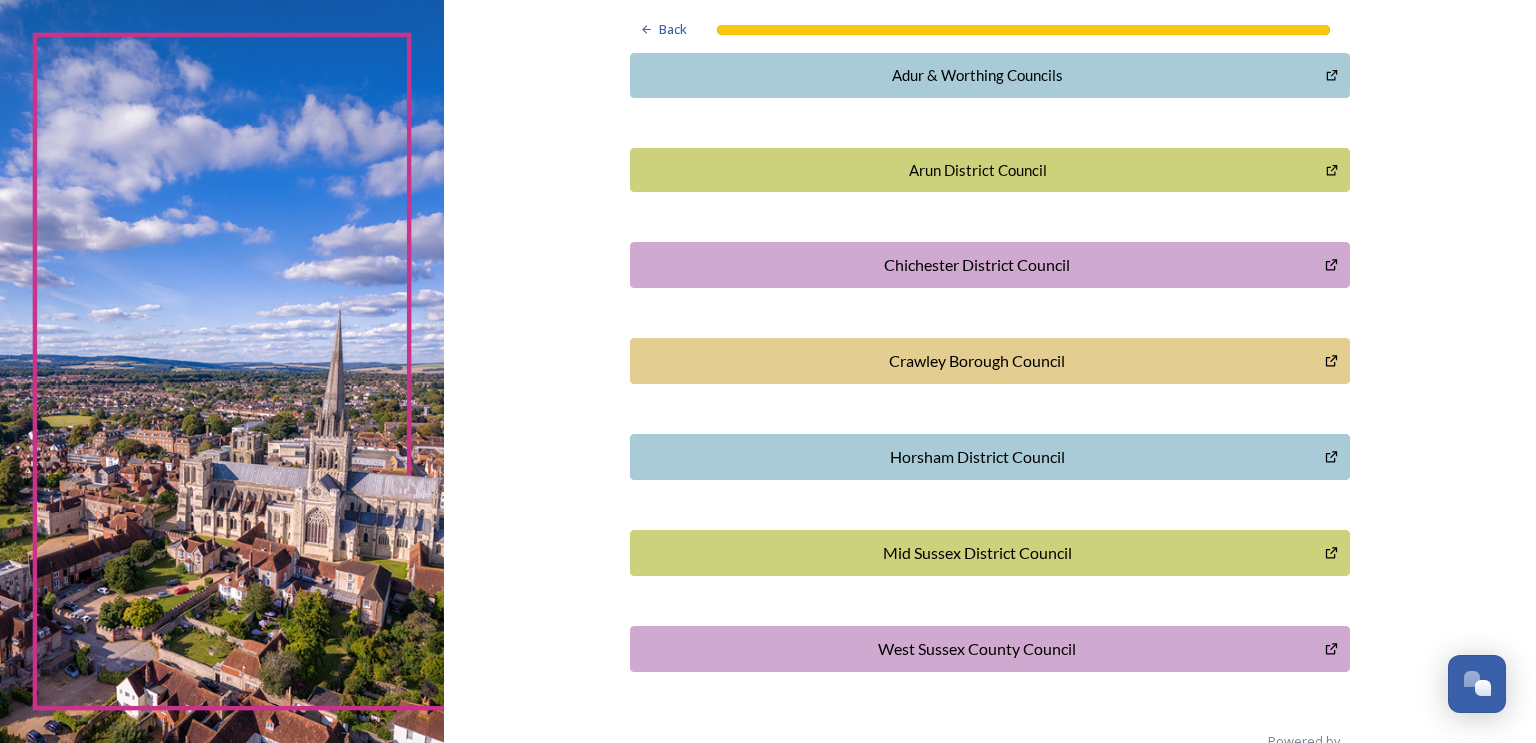 scroll, scrollTop: 542, scrollLeft: 0, axis: vertical 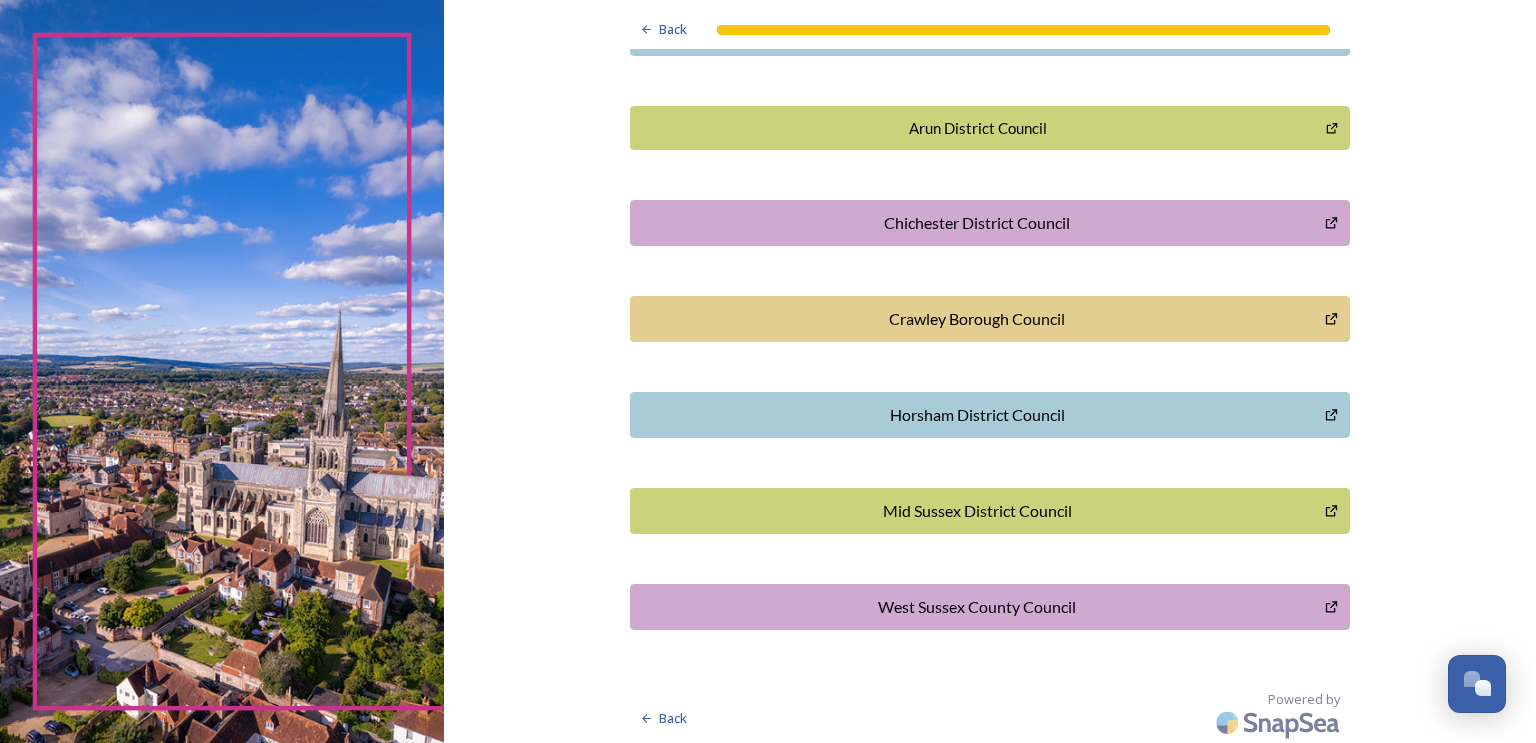 click on "Horsham District Council" at bounding box center (977, 415) 